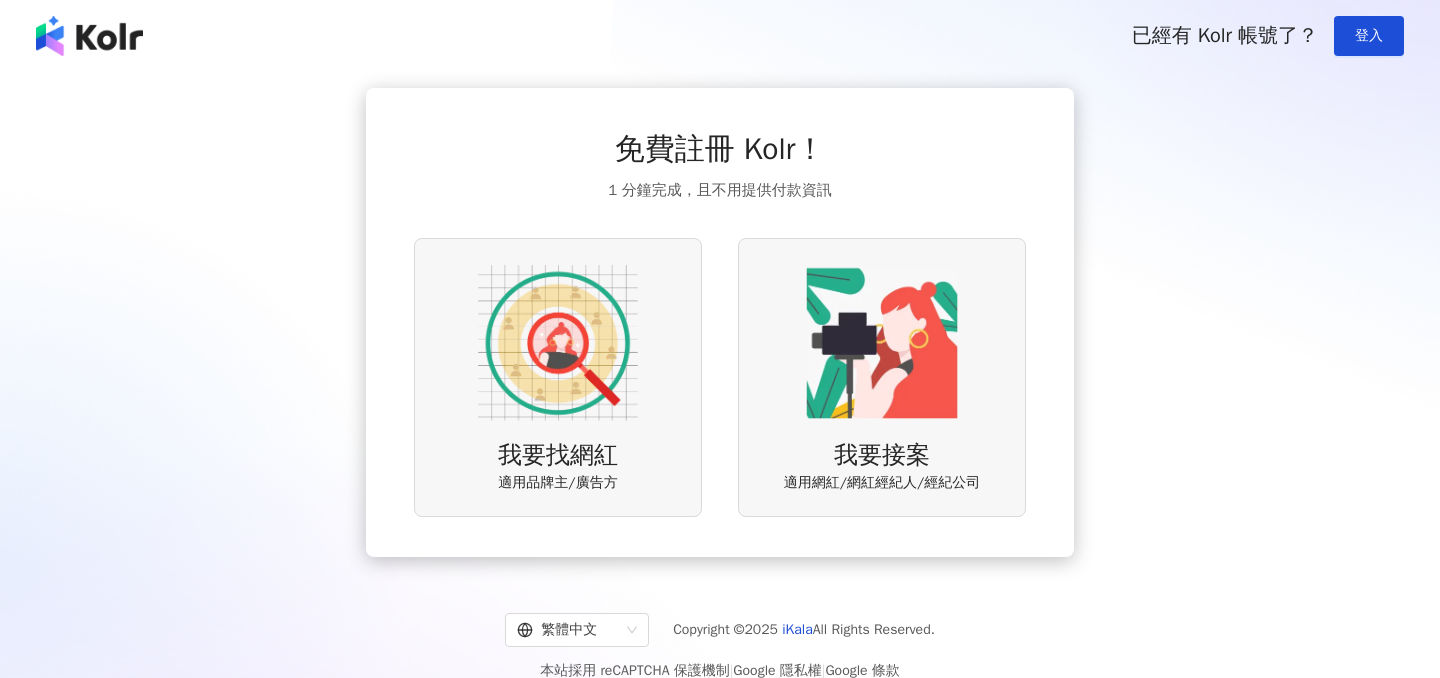 scroll, scrollTop: 0, scrollLeft: 0, axis: both 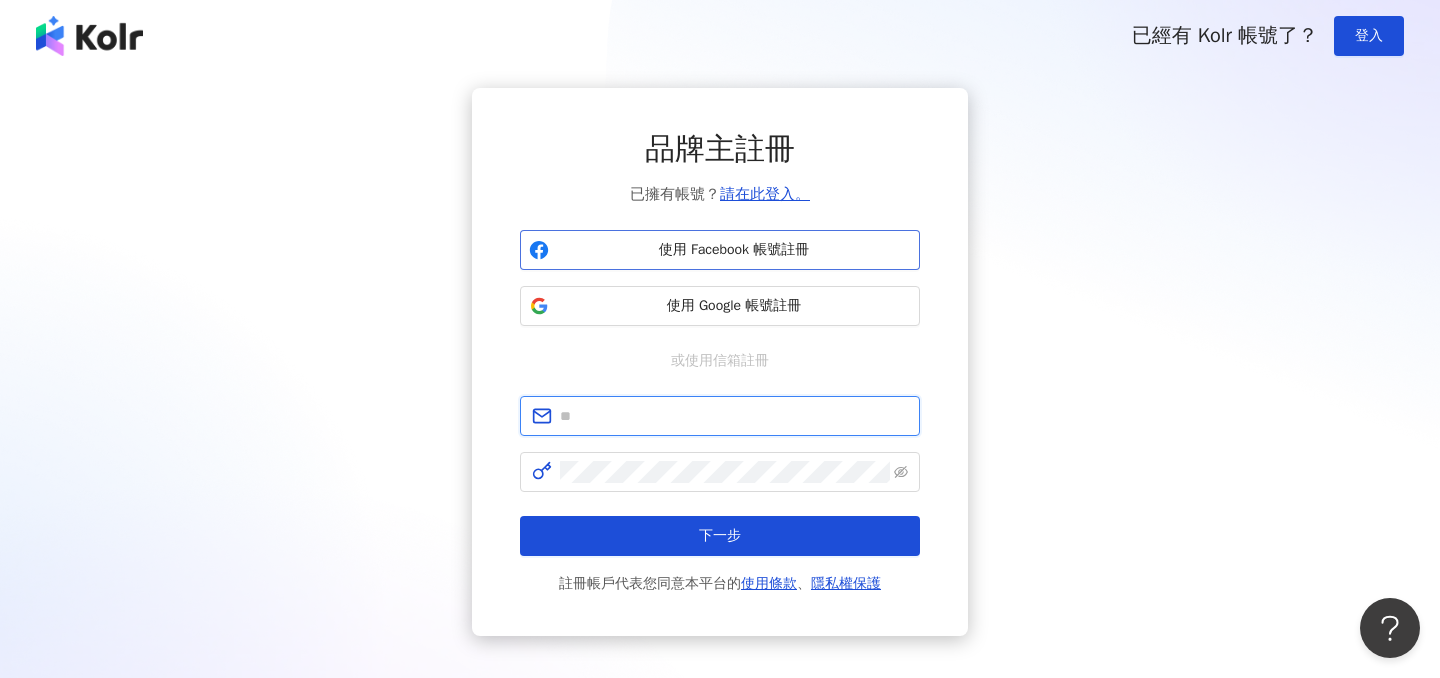 type on "**********" 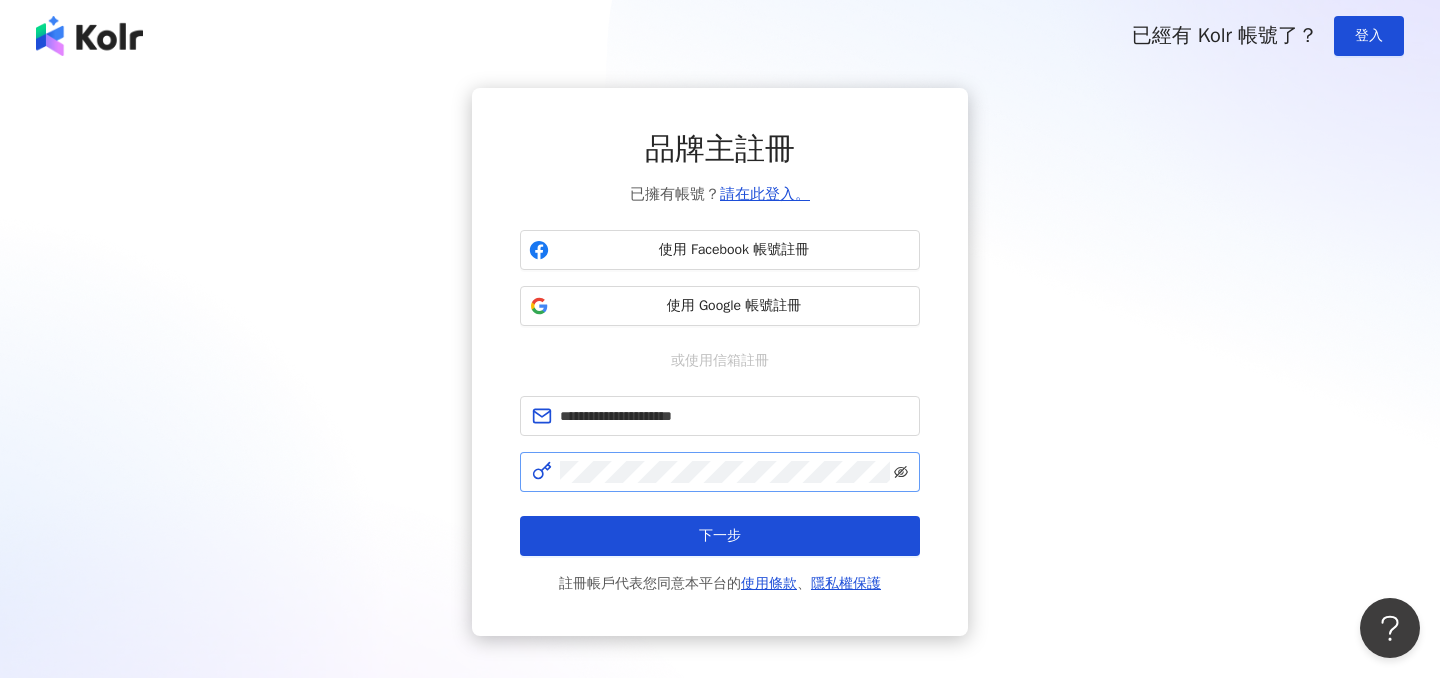 click 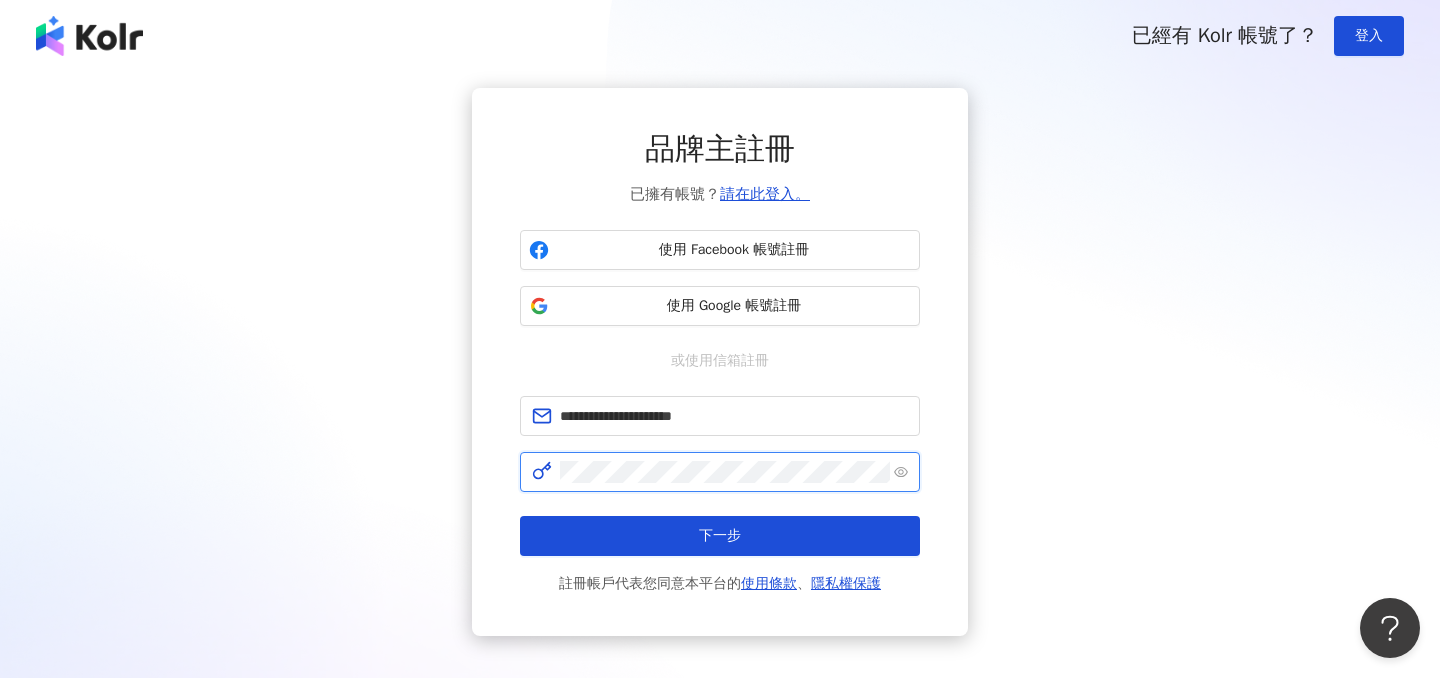 click 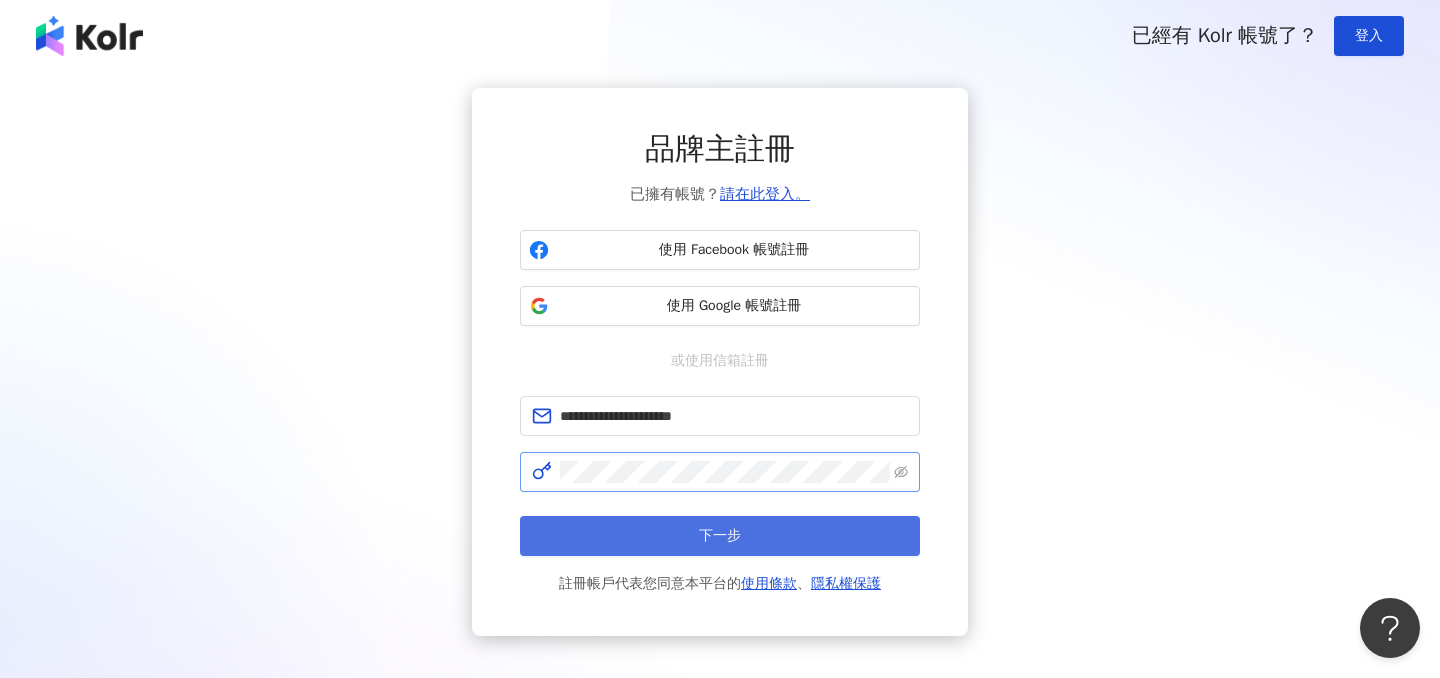 click on "下一步" at bounding box center (720, 536) 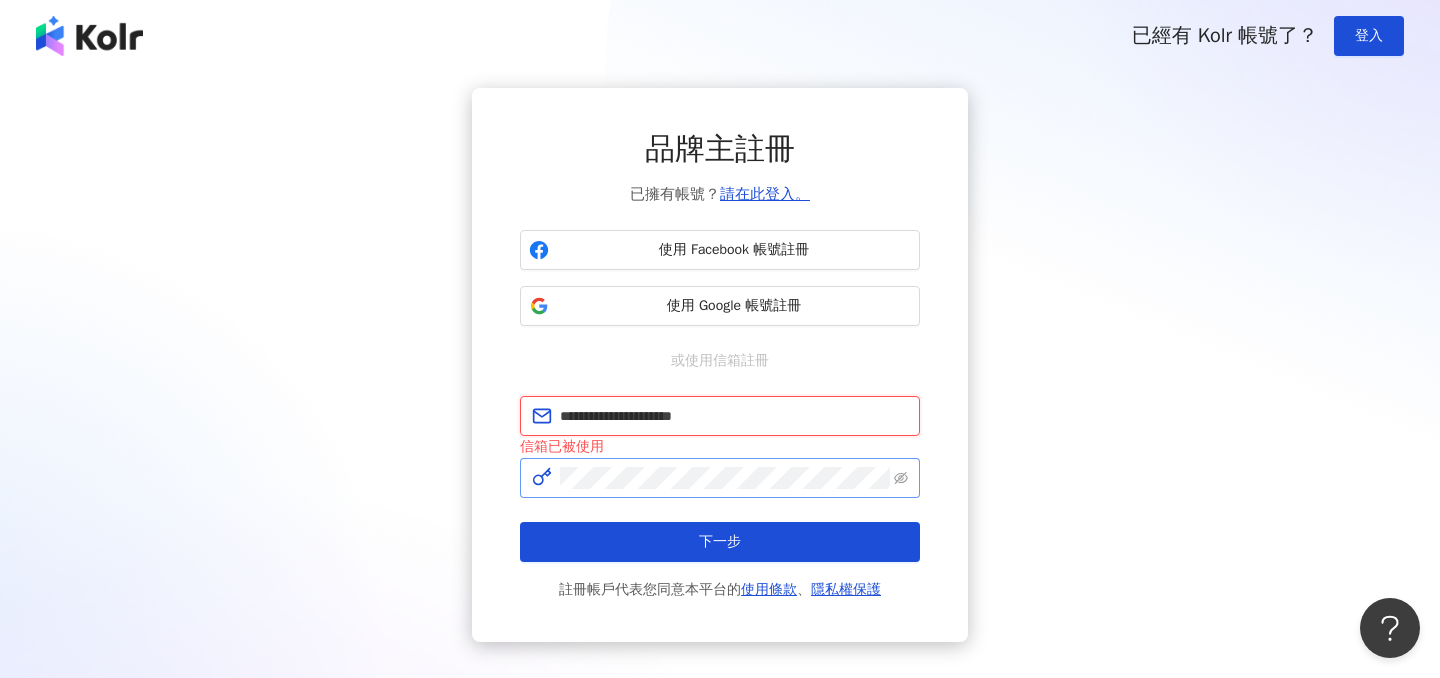 click on "**********" at bounding box center [734, 416] 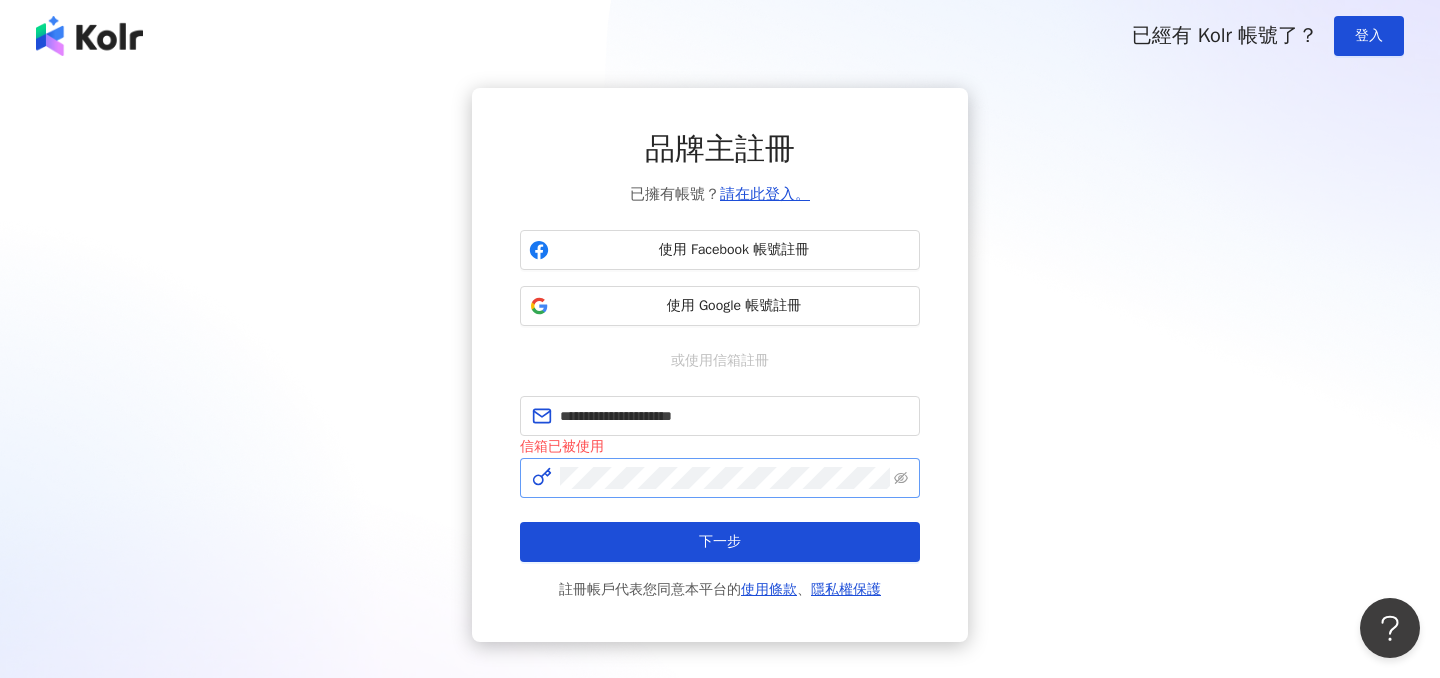 click on "**********" at bounding box center (720, 365) 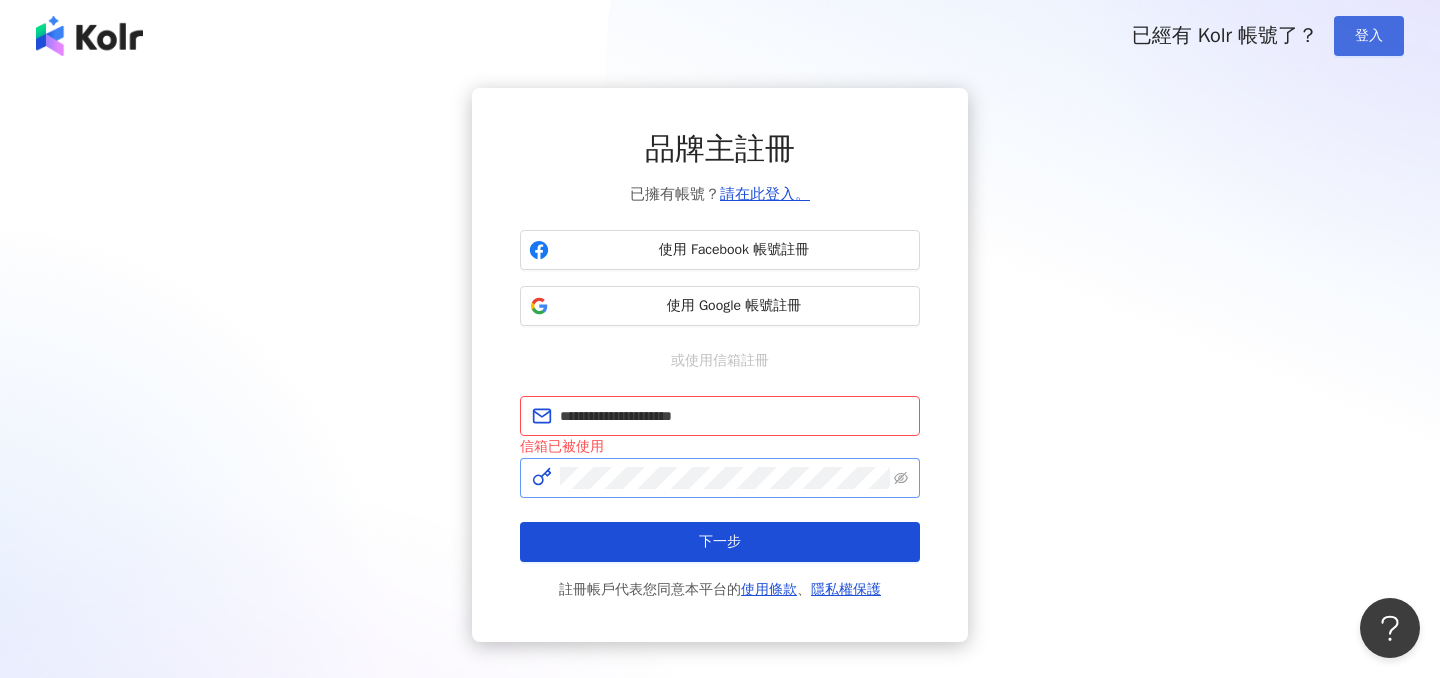 click on "登入" at bounding box center [1369, 36] 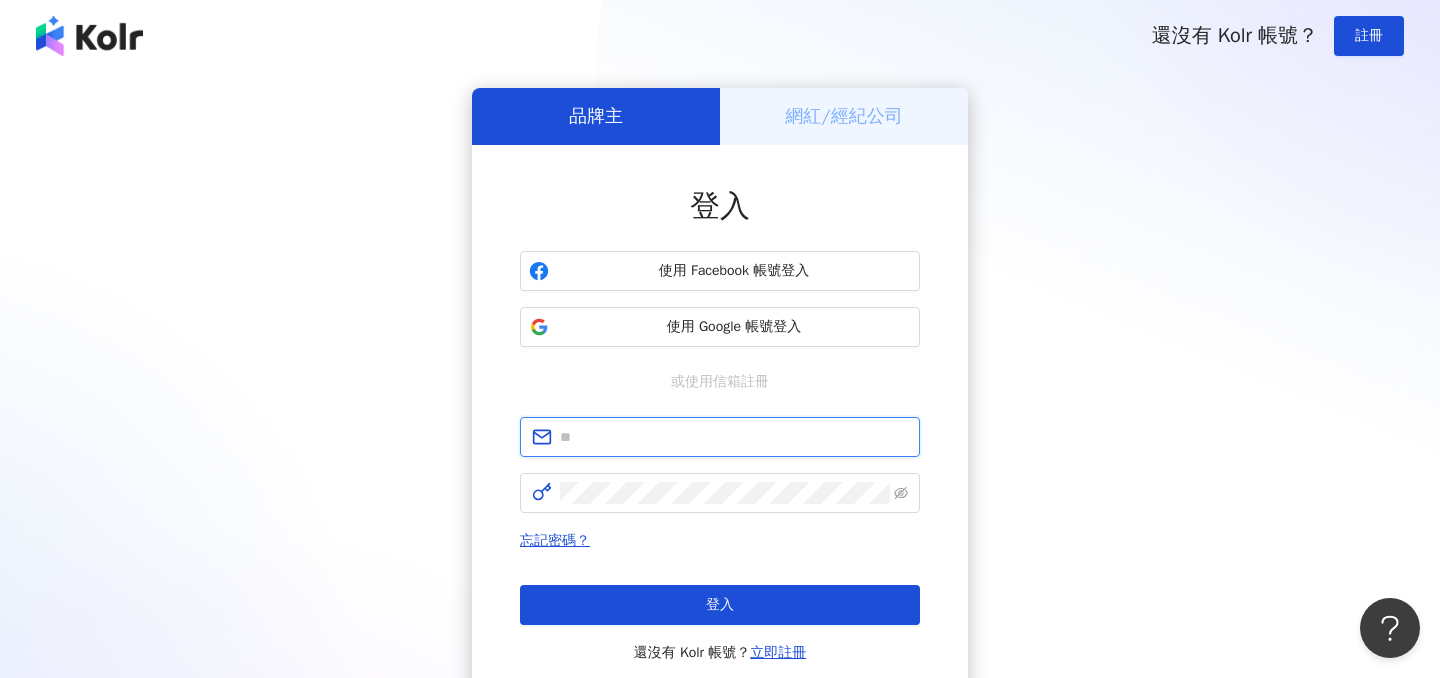 type on "**********" 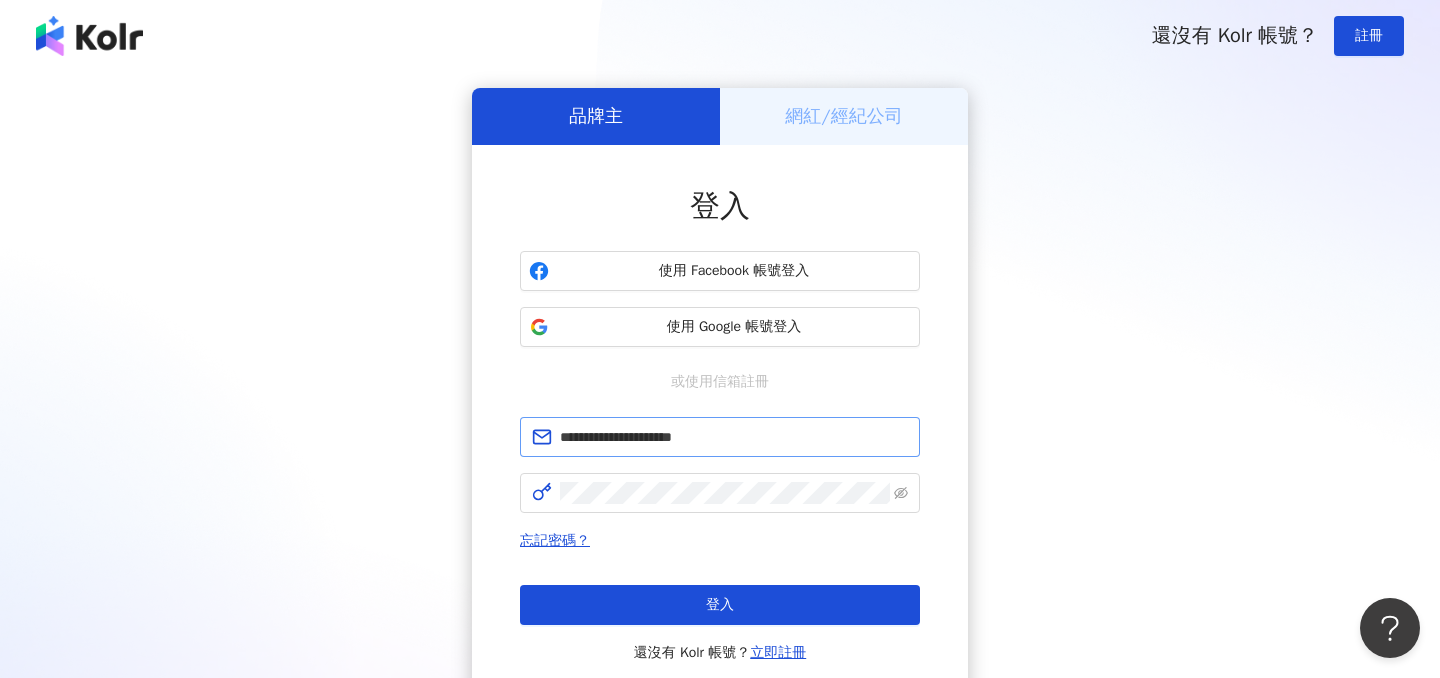 click on "**********" at bounding box center [720, 437] 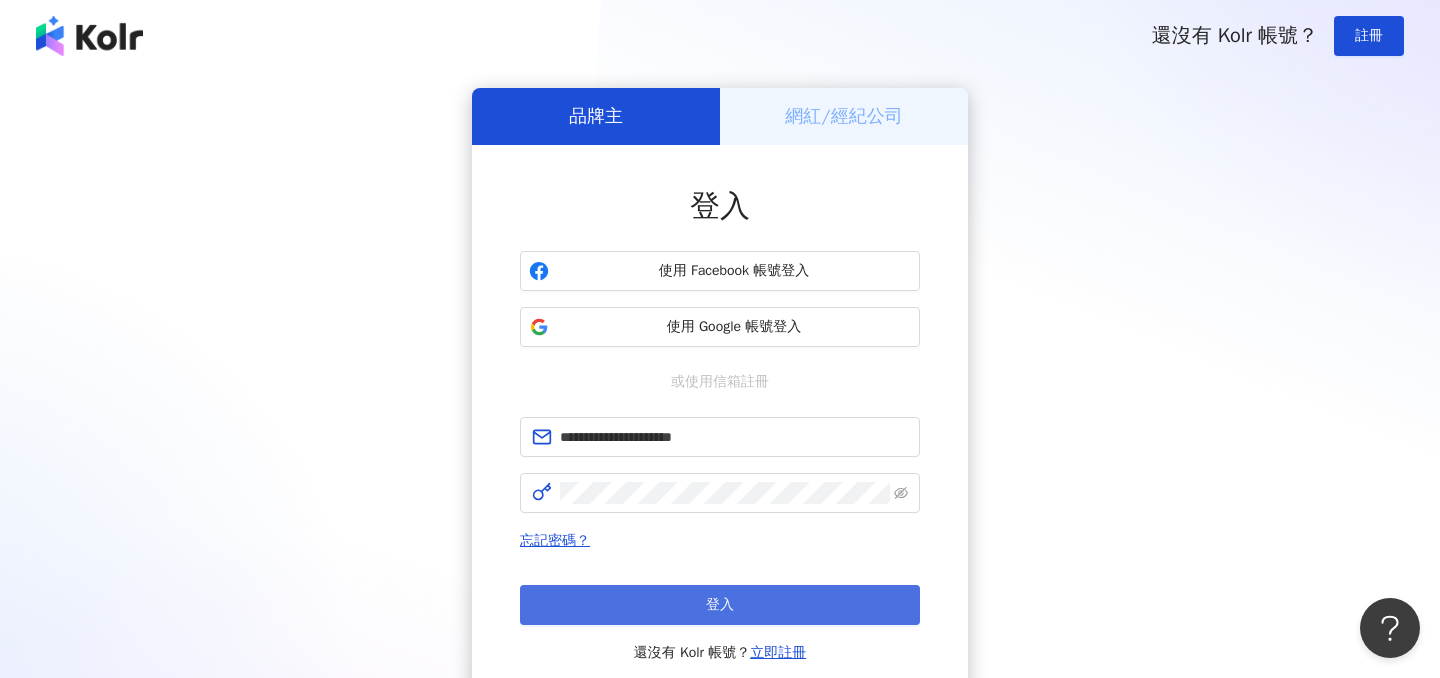 click on "登入" at bounding box center (720, 605) 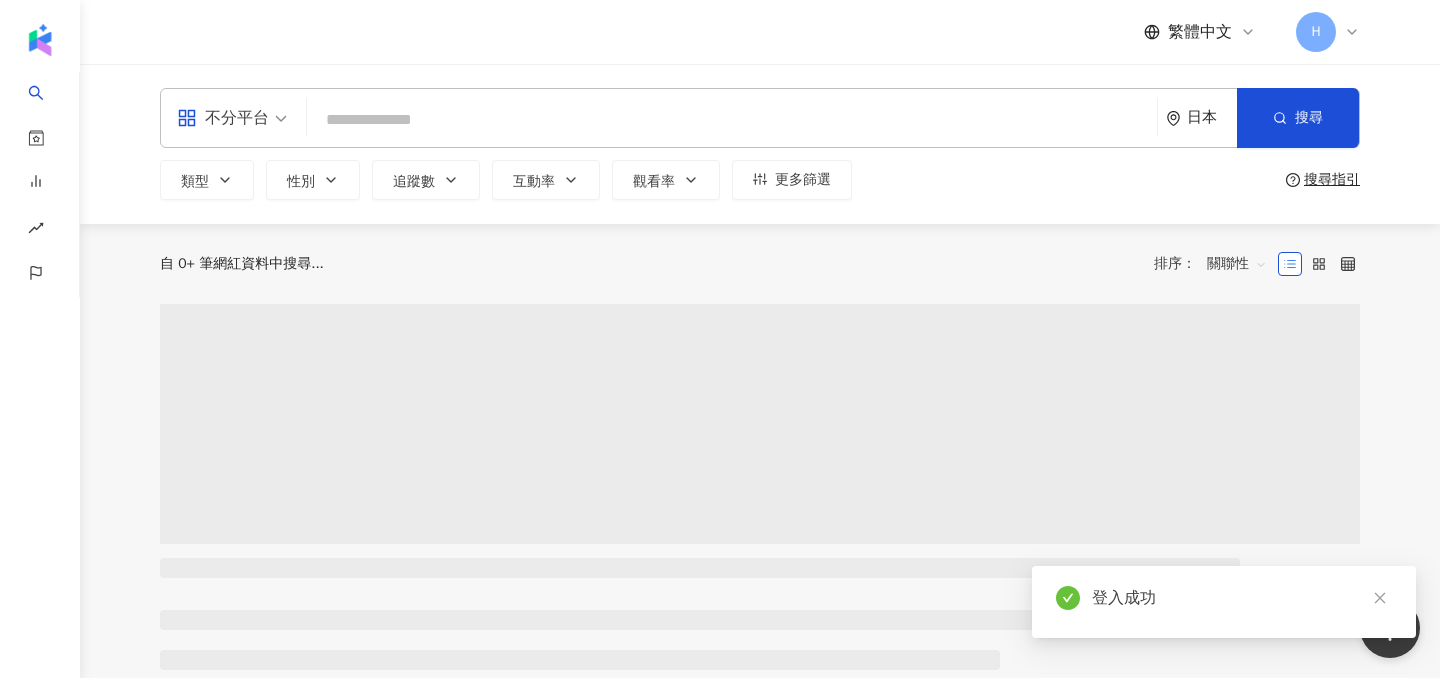 click 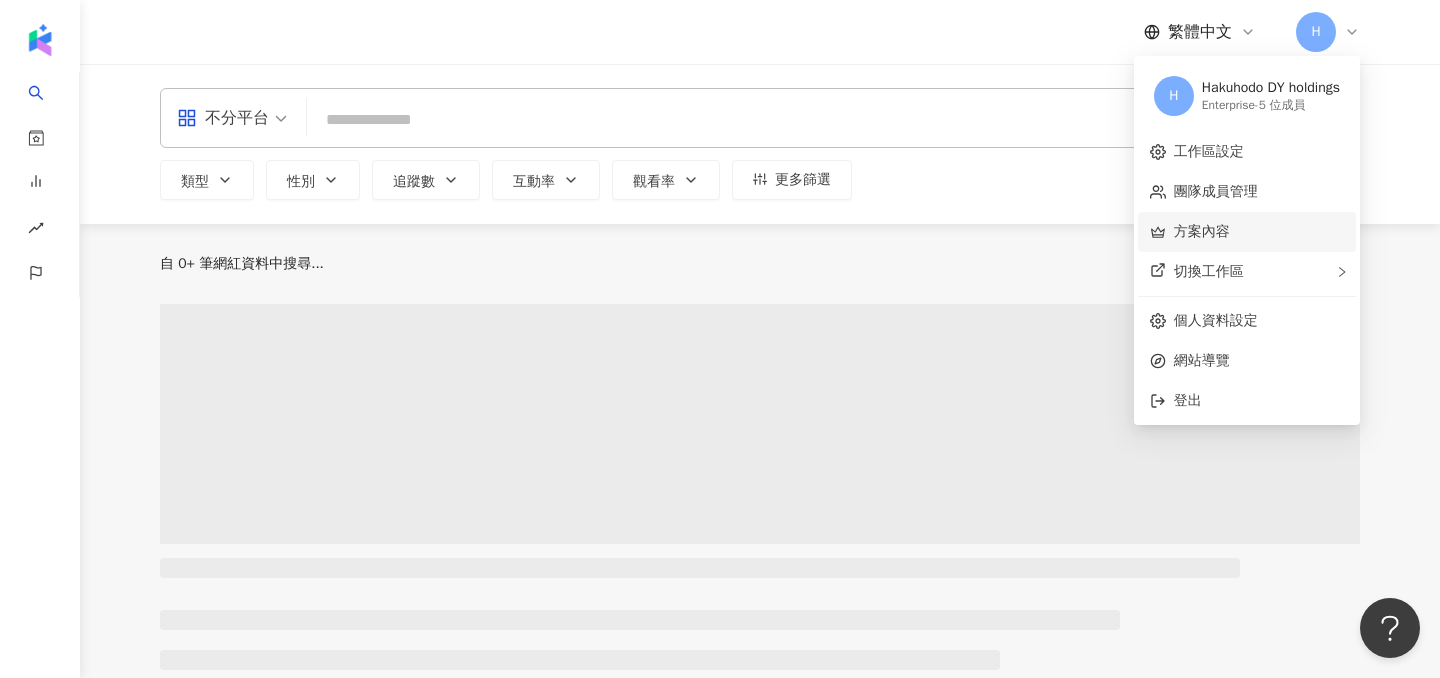 click on "方案內容" at bounding box center [1202, 231] 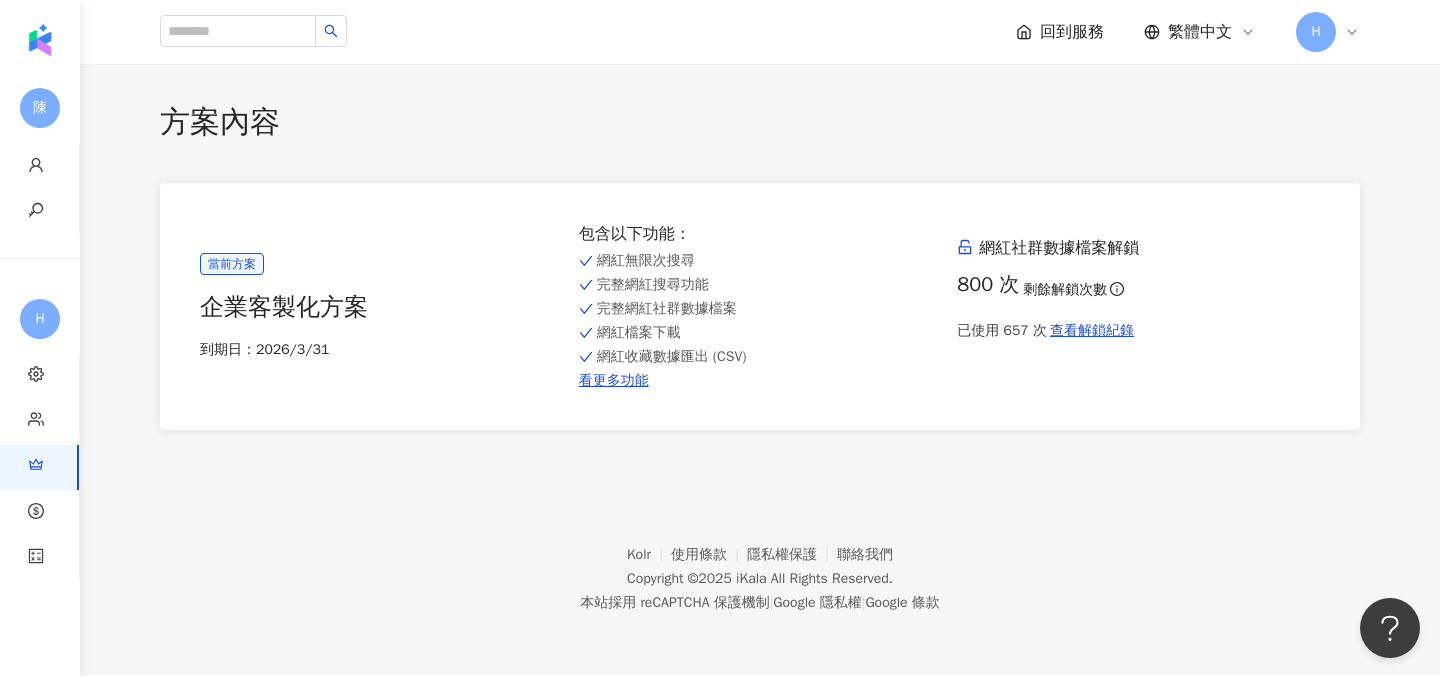 scroll, scrollTop: 0, scrollLeft: 0, axis: both 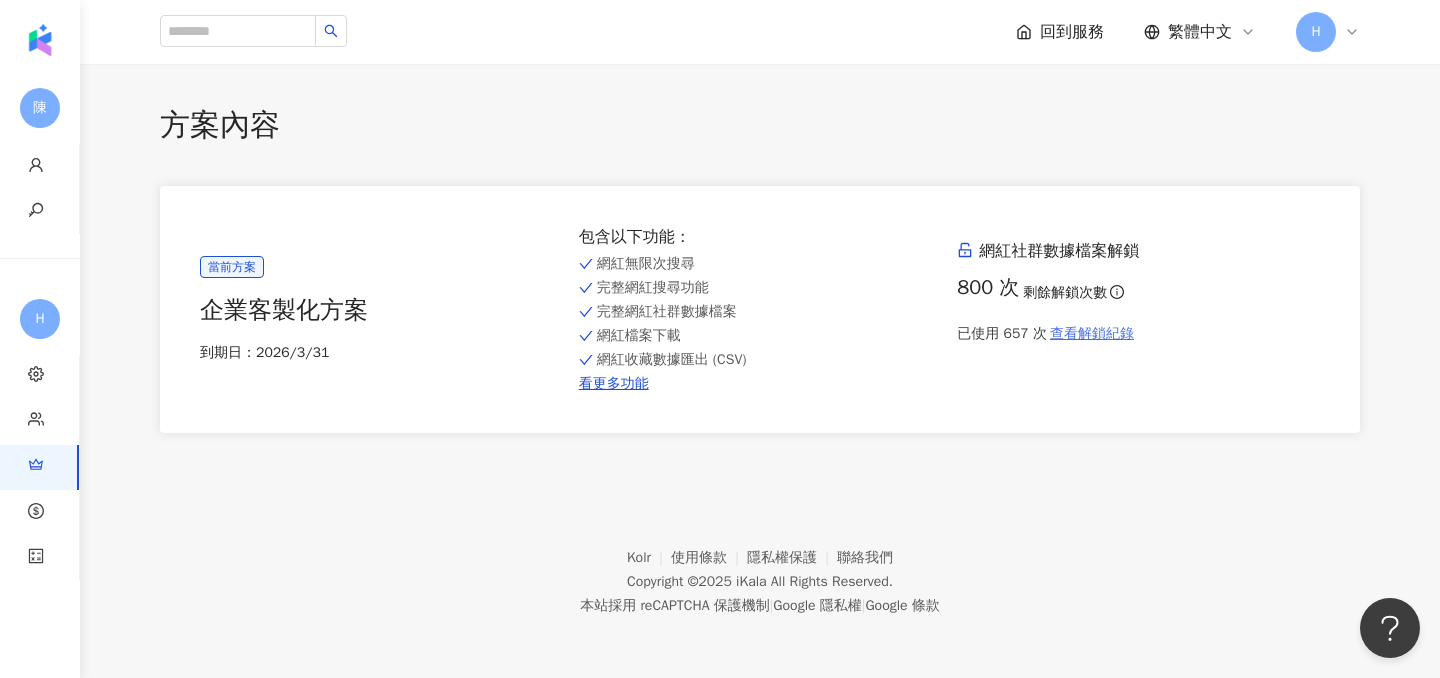 click on "查看解鎖紀錄" at bounding box center (1092, 334) 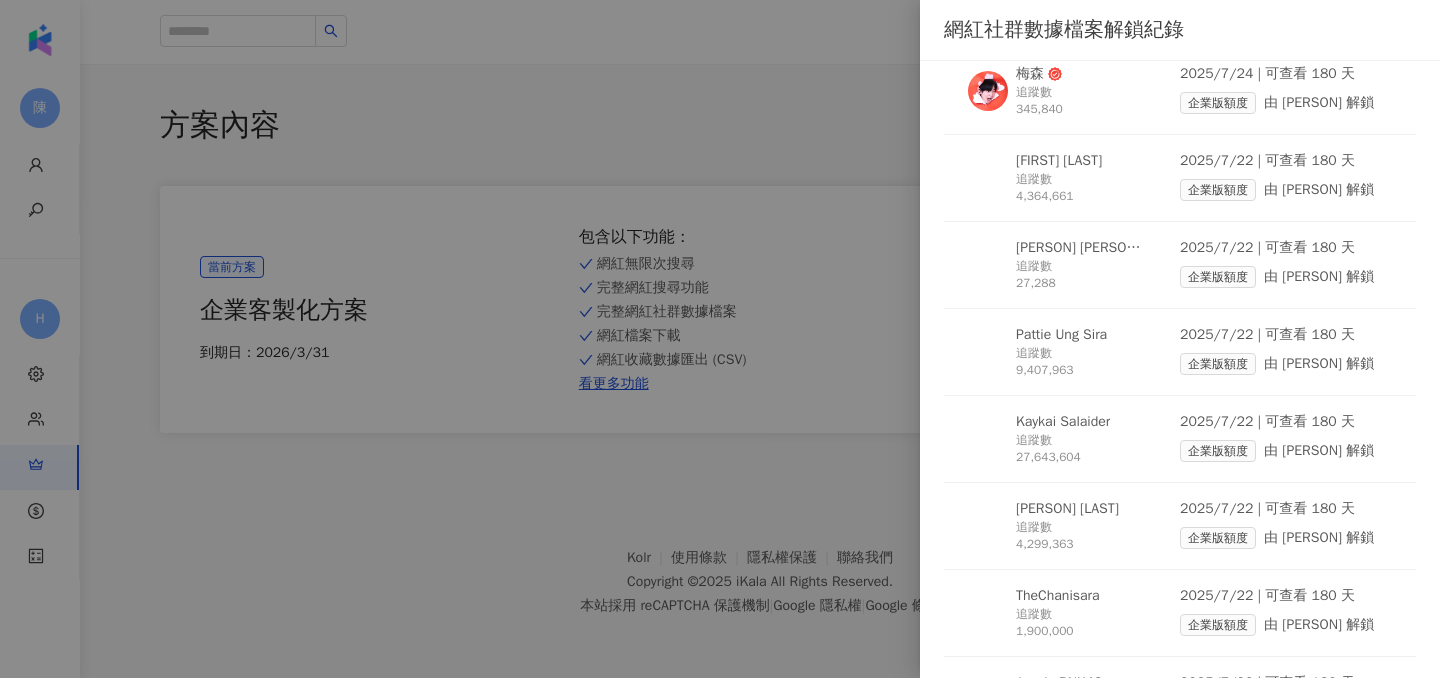 scroll, scrollTop: 6317, scrollLeft: 0, axis: vertical 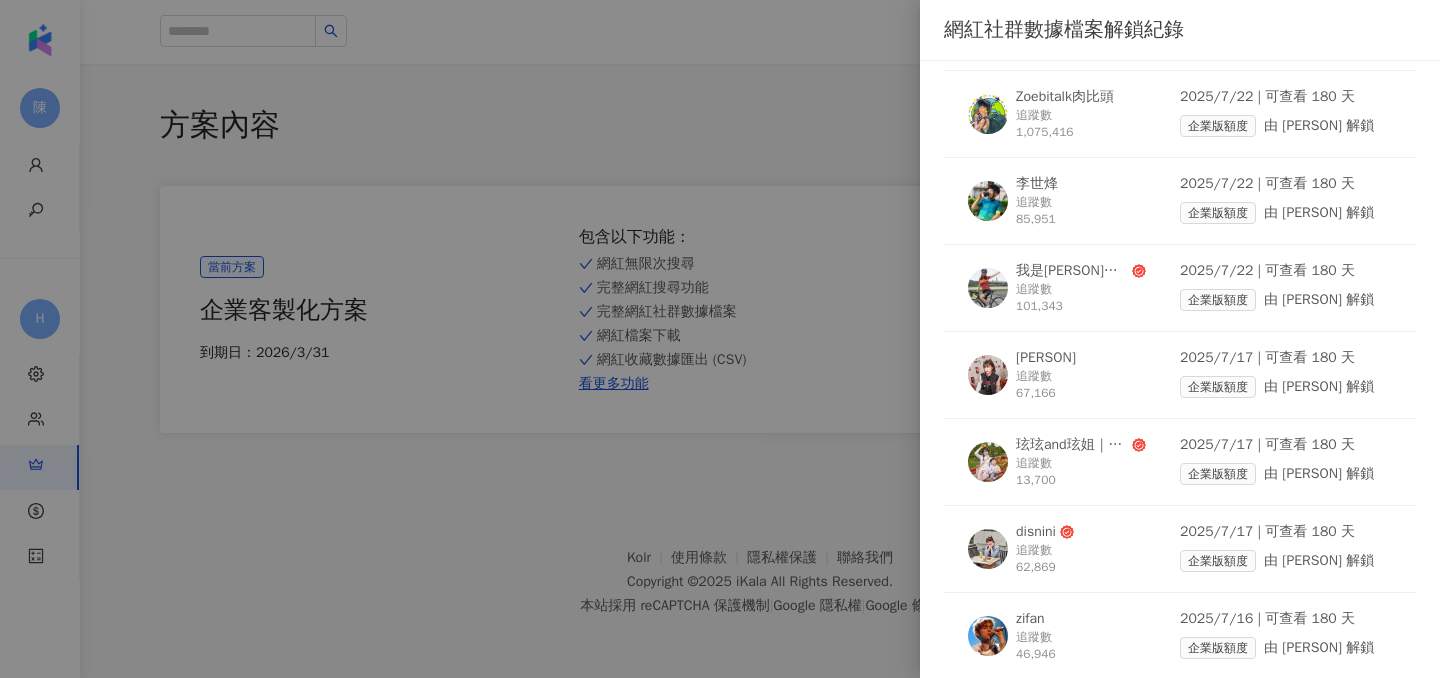 click at bounding box center (720, 339) 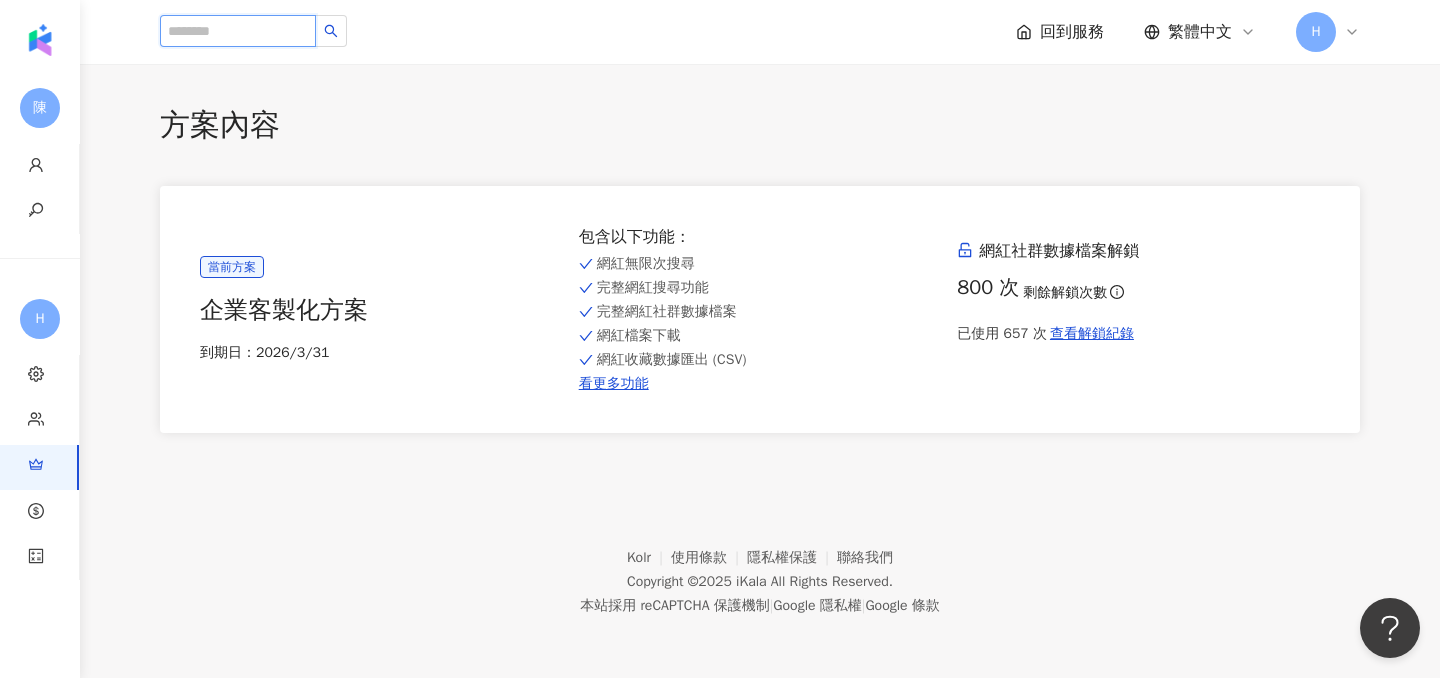 click at bounding box center [238, 31] 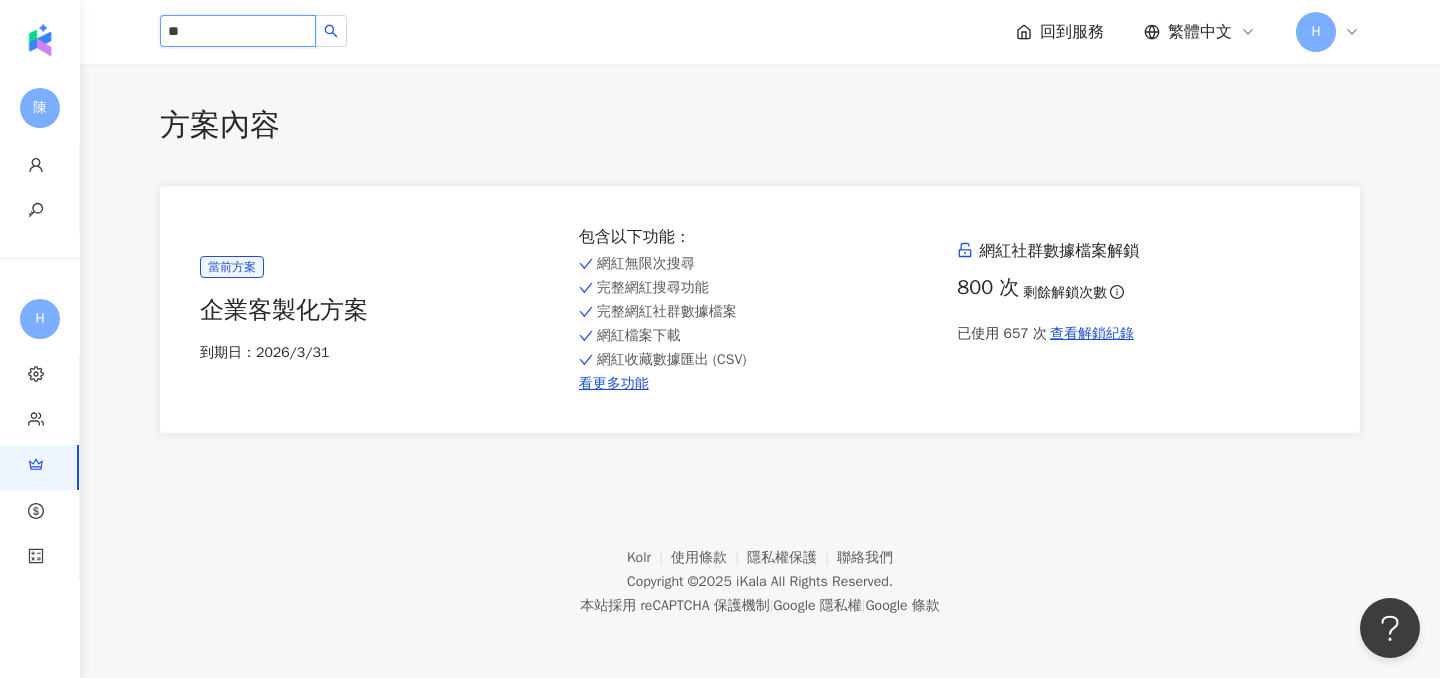 type on "*" 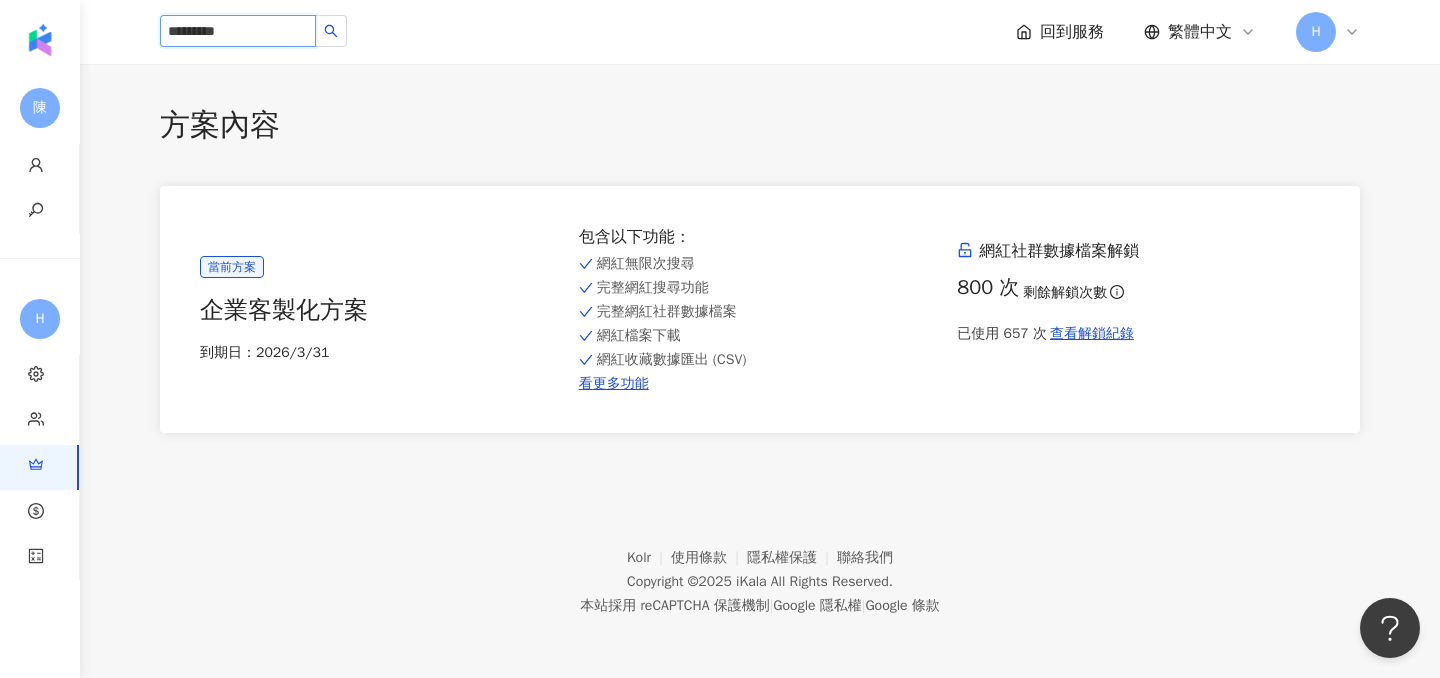 type on "*********" 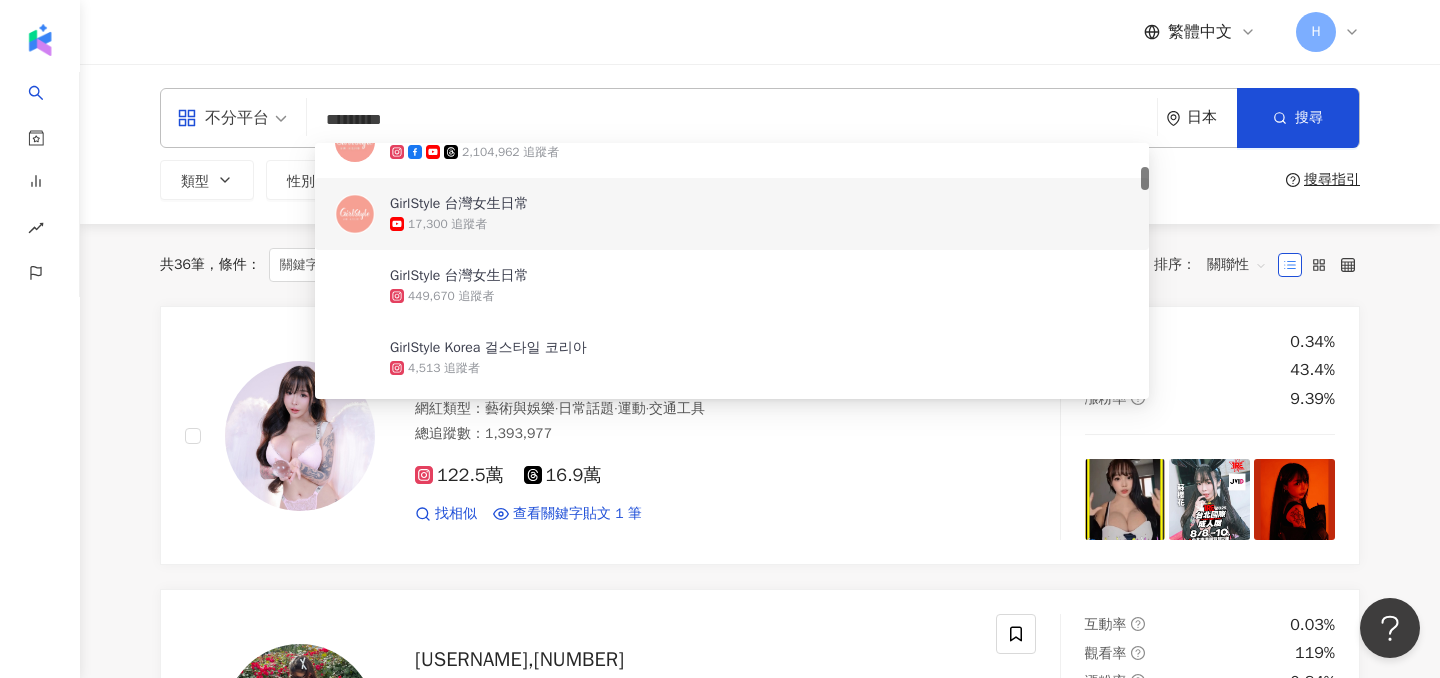 scroll, scrollTop: 223, scrollLeft: 0, axis: vertical 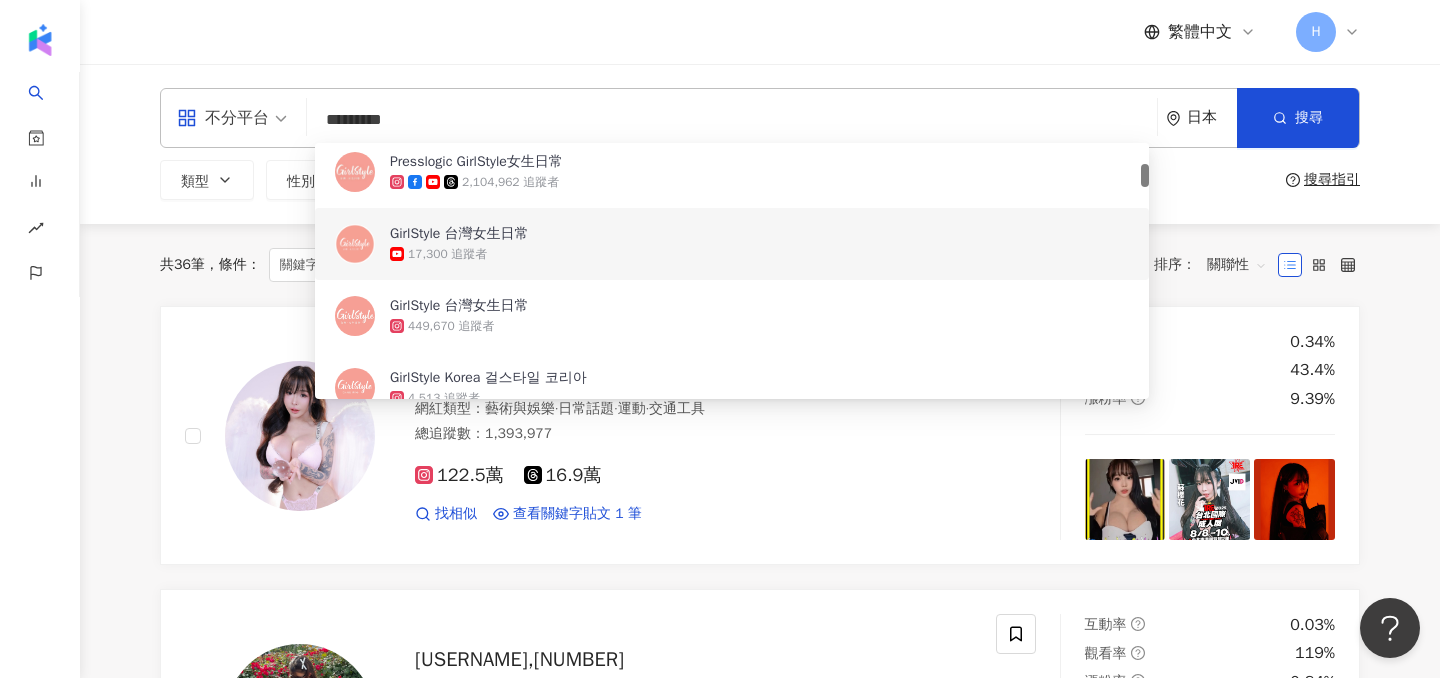 click on "GirlStyle 台灣女生日常 17,300   追蹤者" at bounding box center [732, 244] 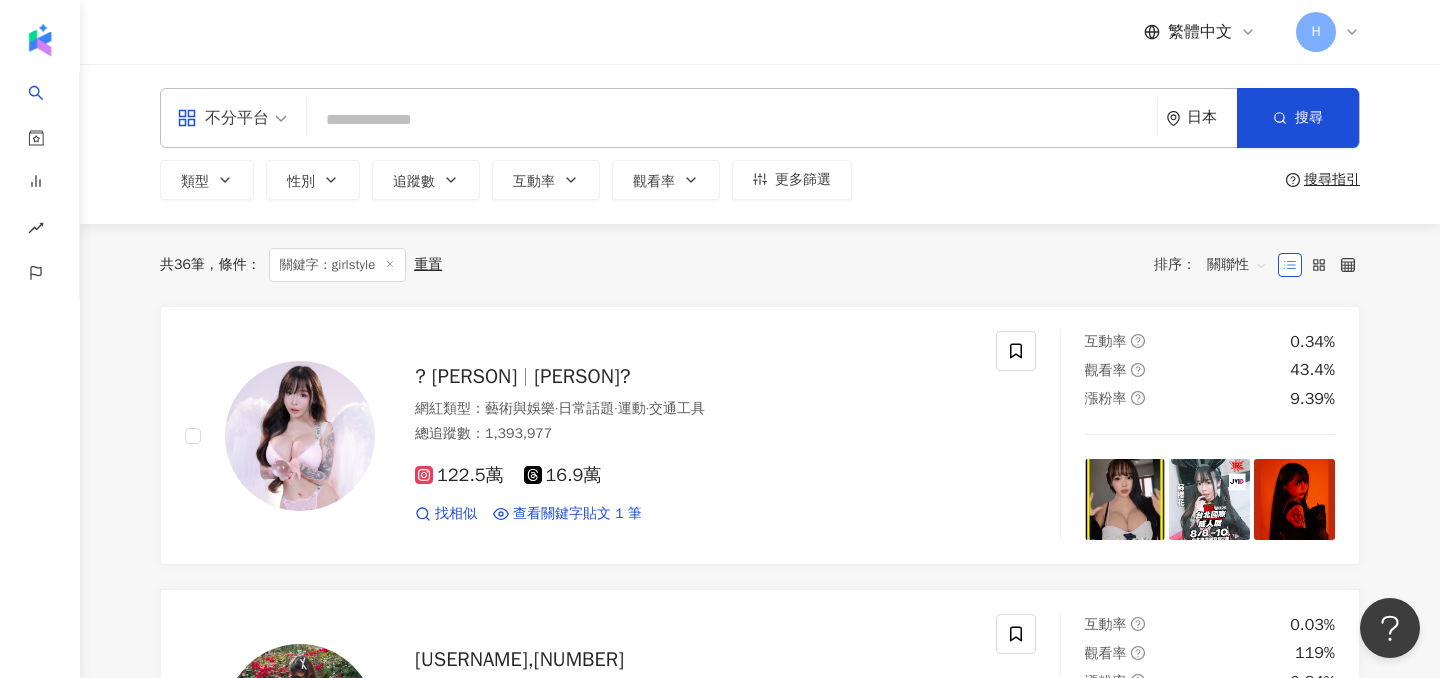click at bounding box center [732, 120] 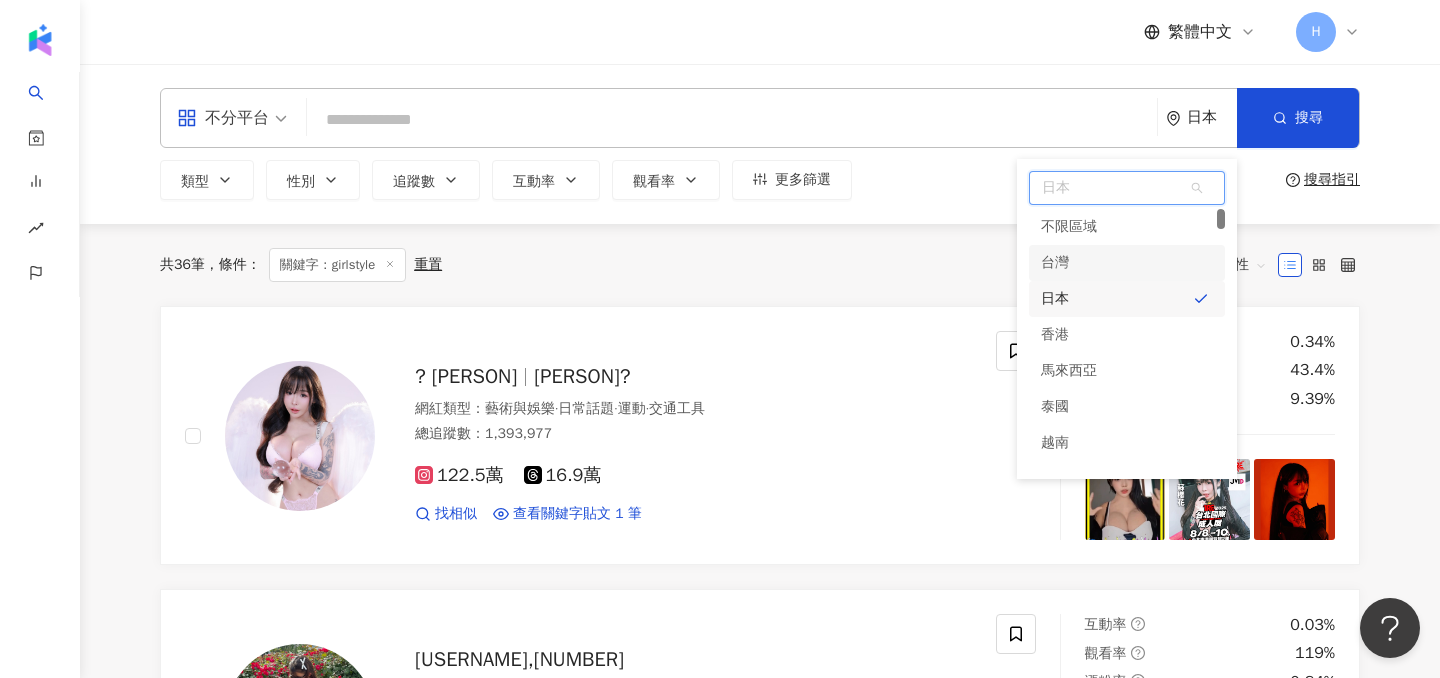 click on "台灣" at bounding box center (1127, 263) 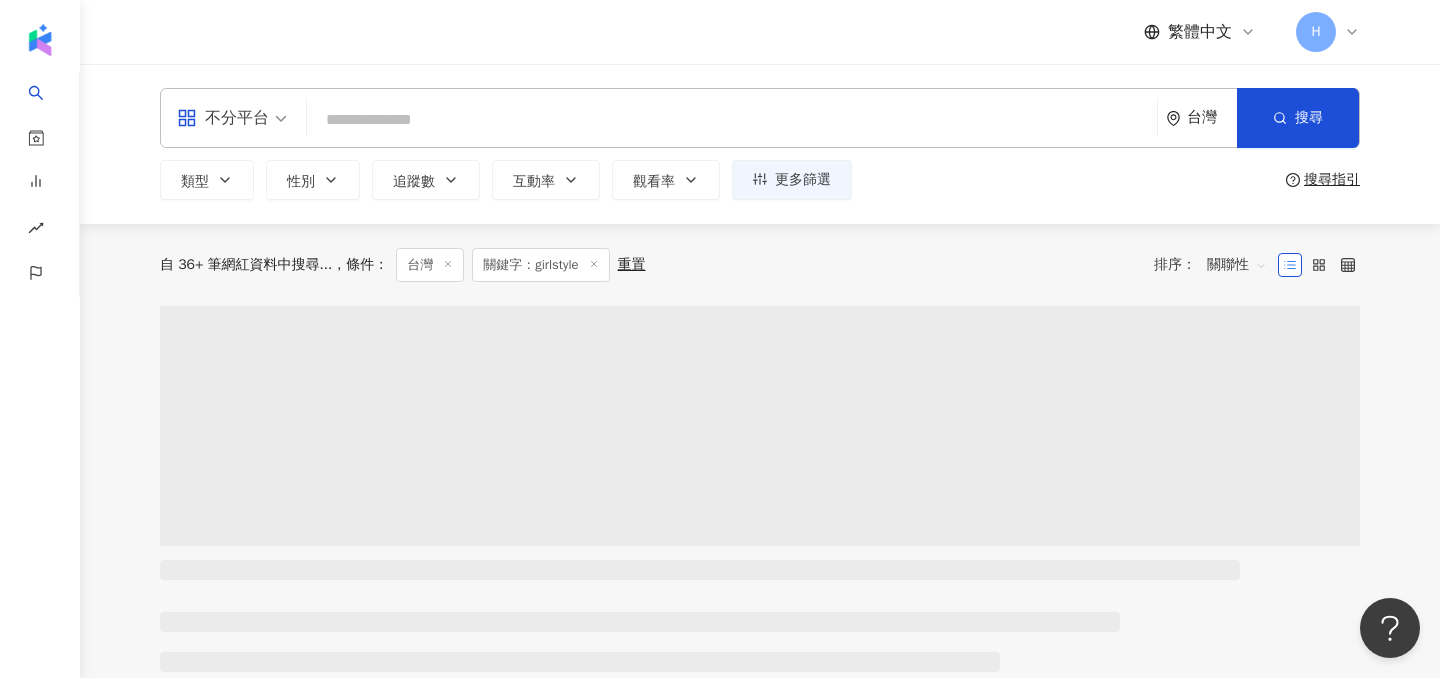 click at bounding box center (732, 120) 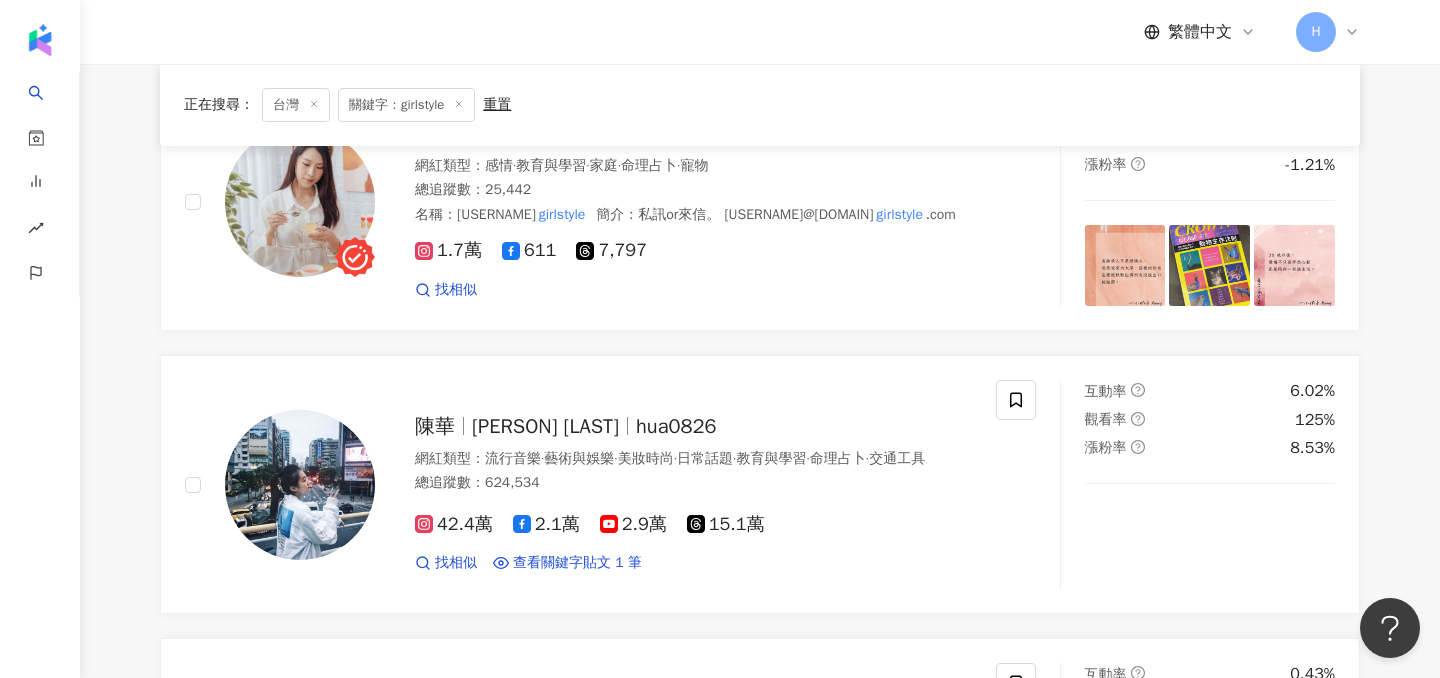 scroll, scrollTop: 0, scrollLeft: 0, axis: both 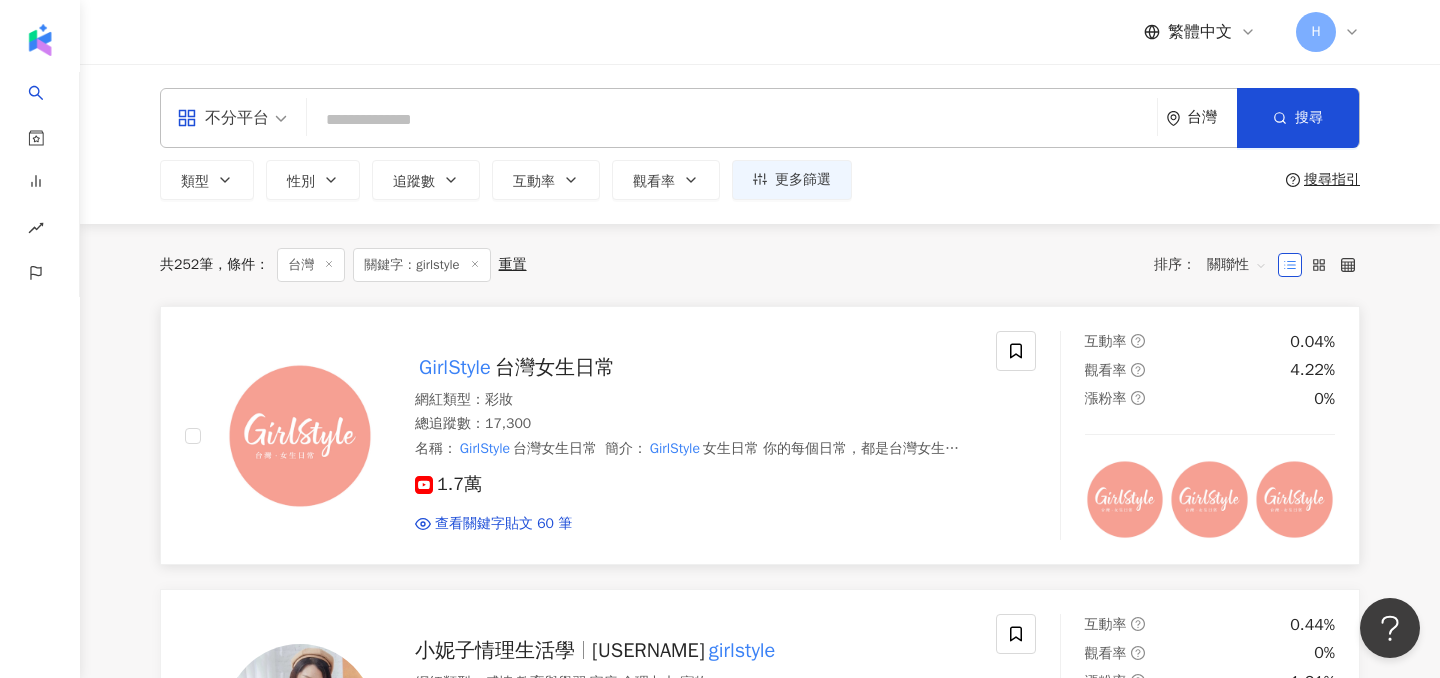 click at bounding box center [300, 436] 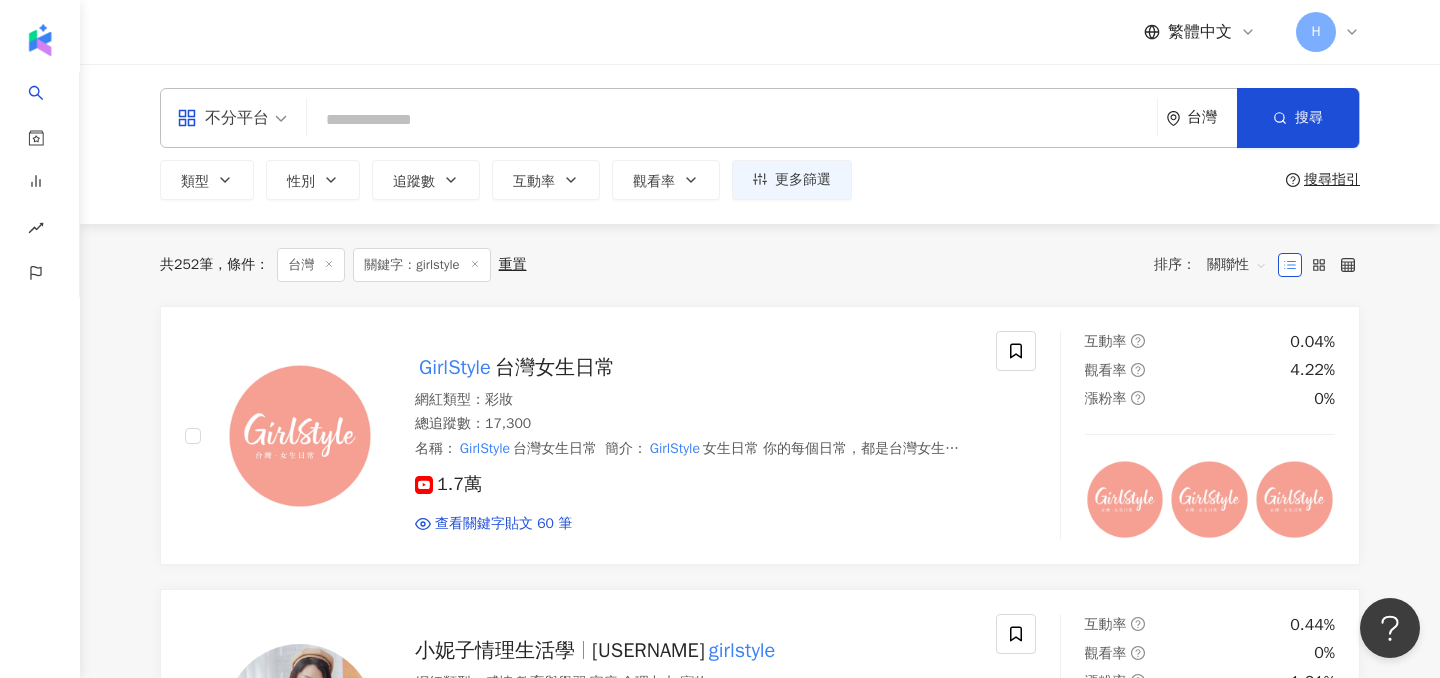 click at bounding box center (732, 120) 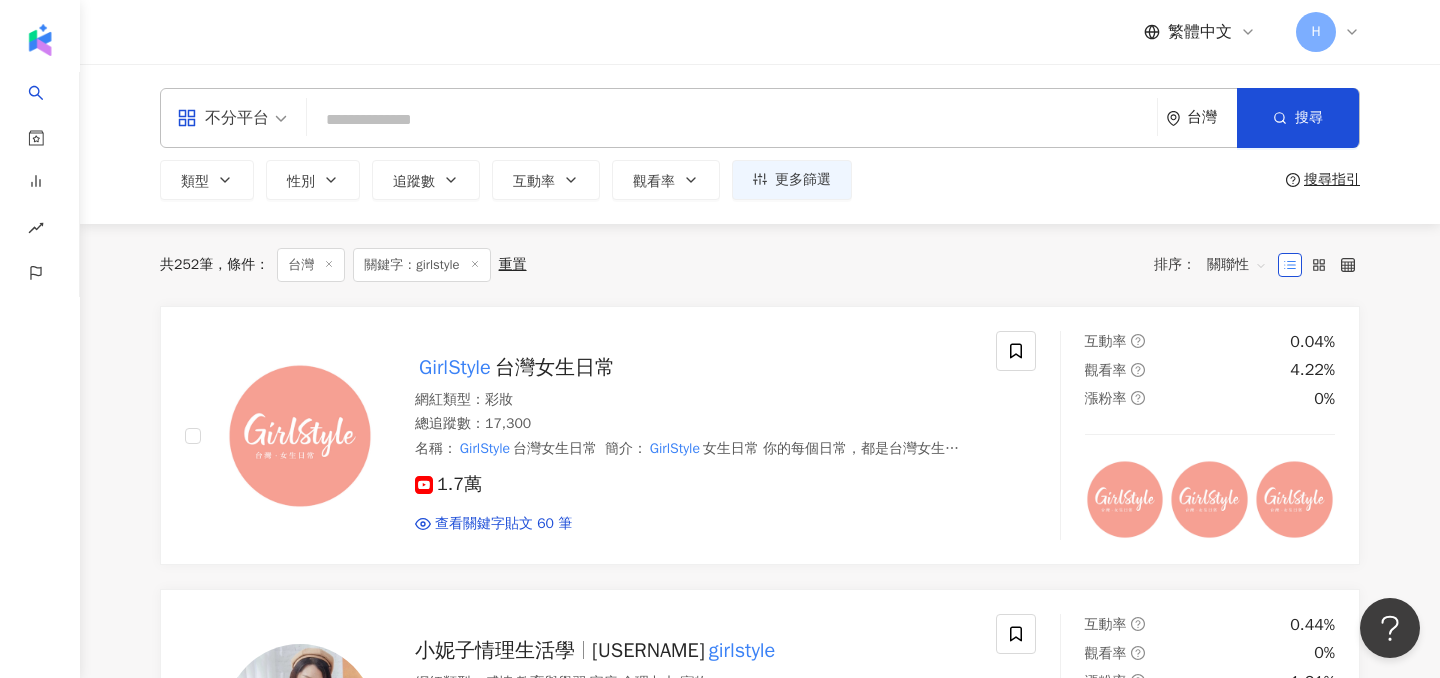 click 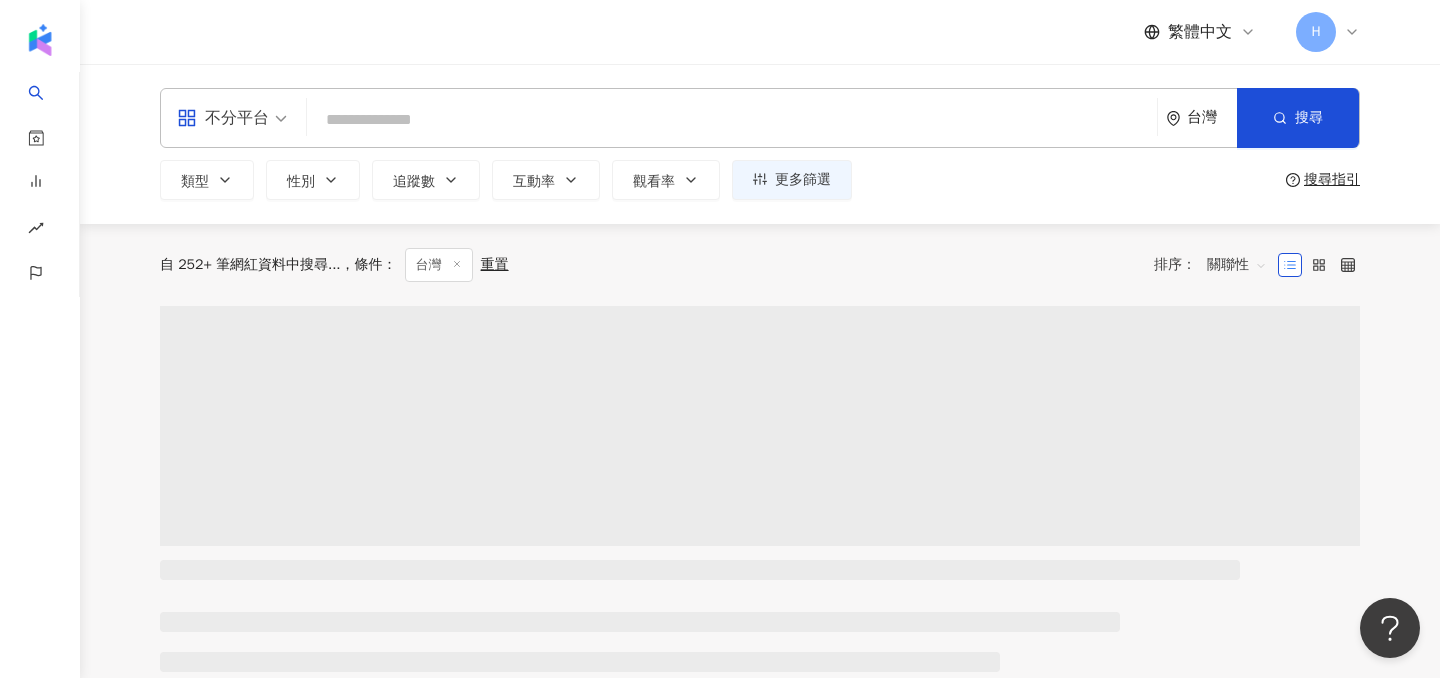 click at bounding box center [732, 120] 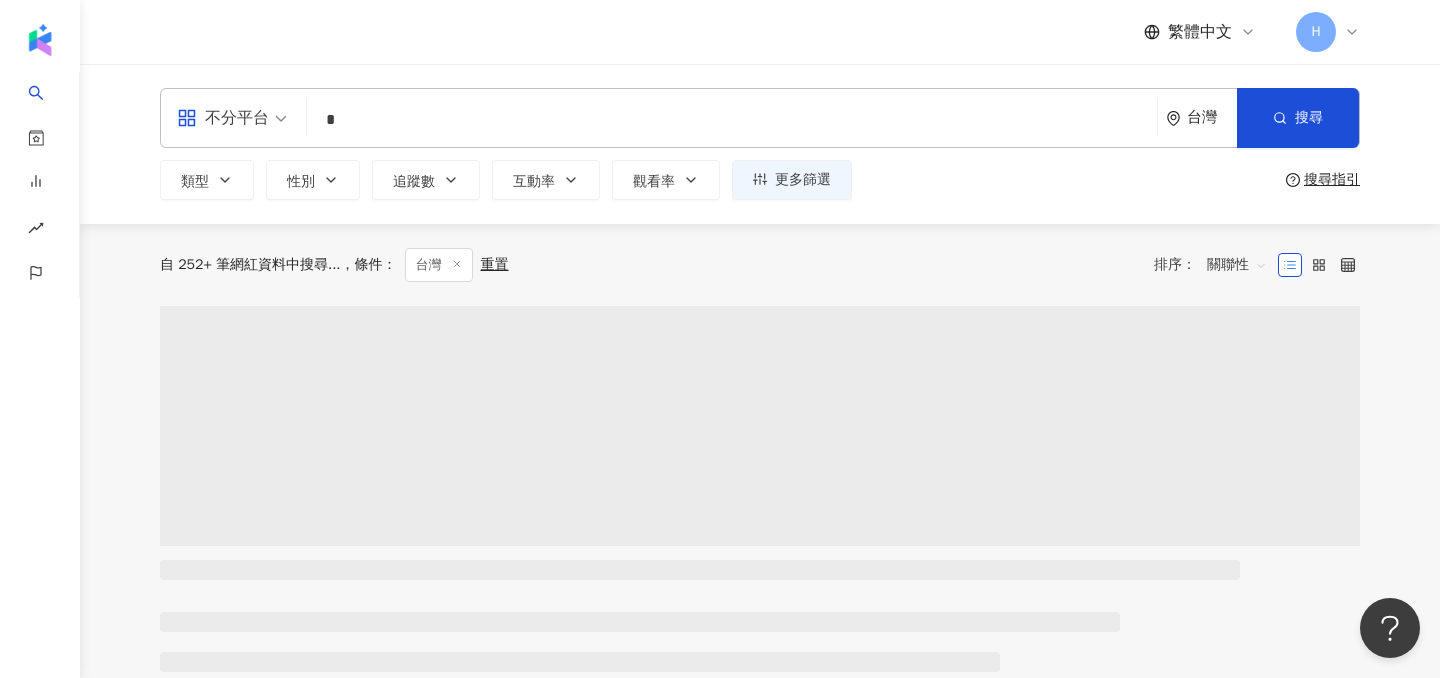 type on "**" 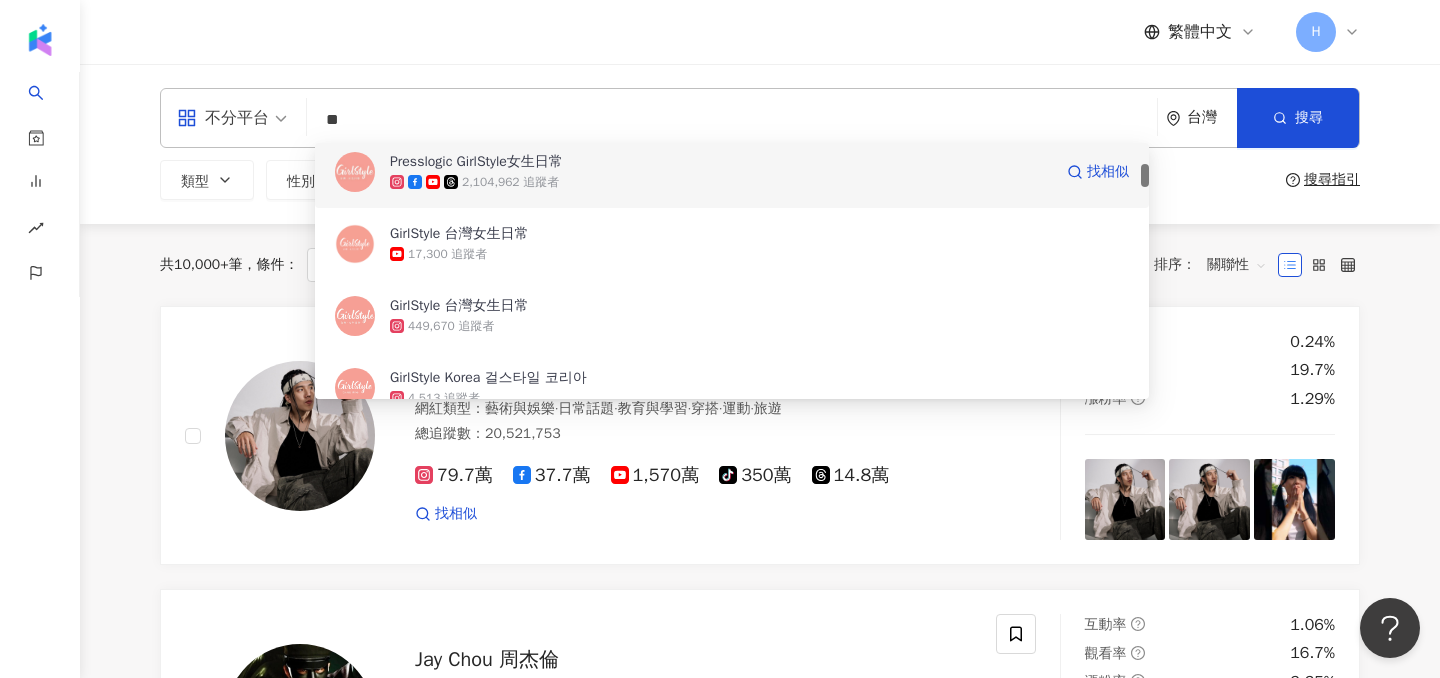 click on "2,104,962   追蹤者" at bounding box center (510, 182) 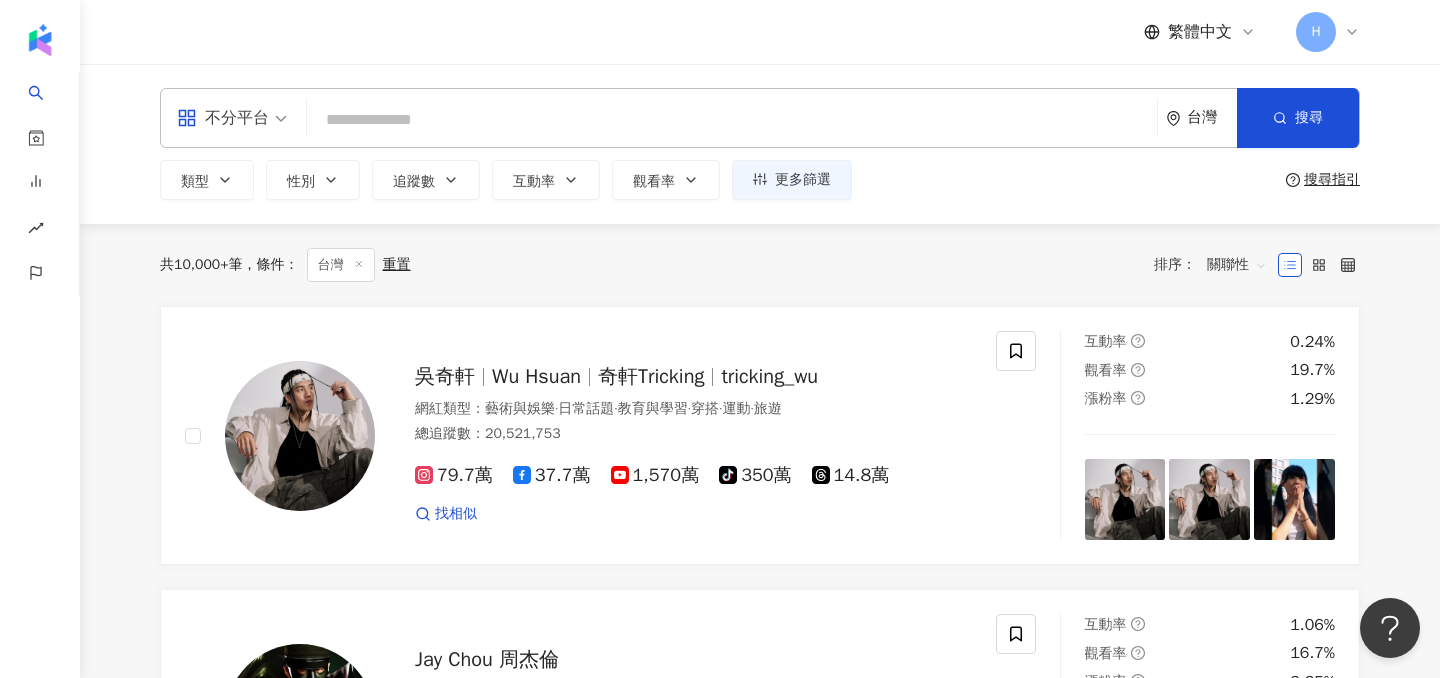 click at bounding box center [732, 120] 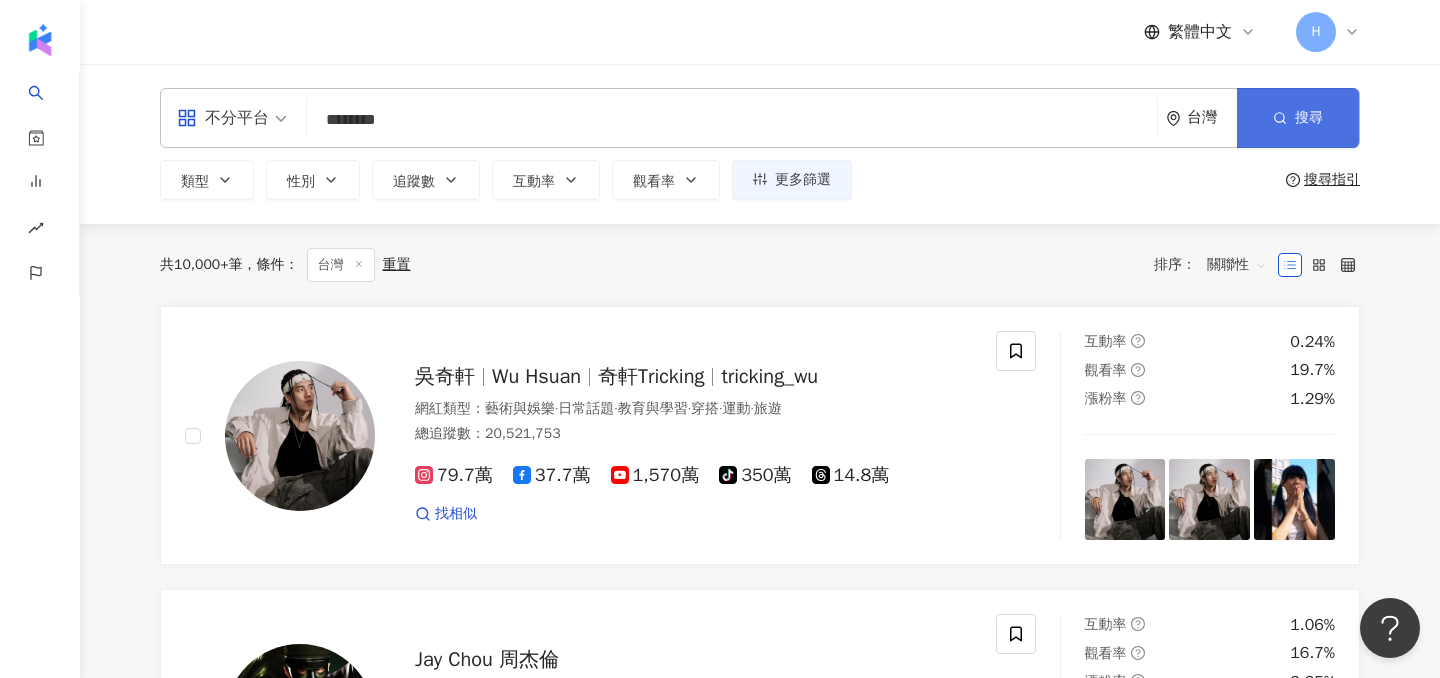scroll, scrollTop: 0, scrollLeft: 0, axis: both 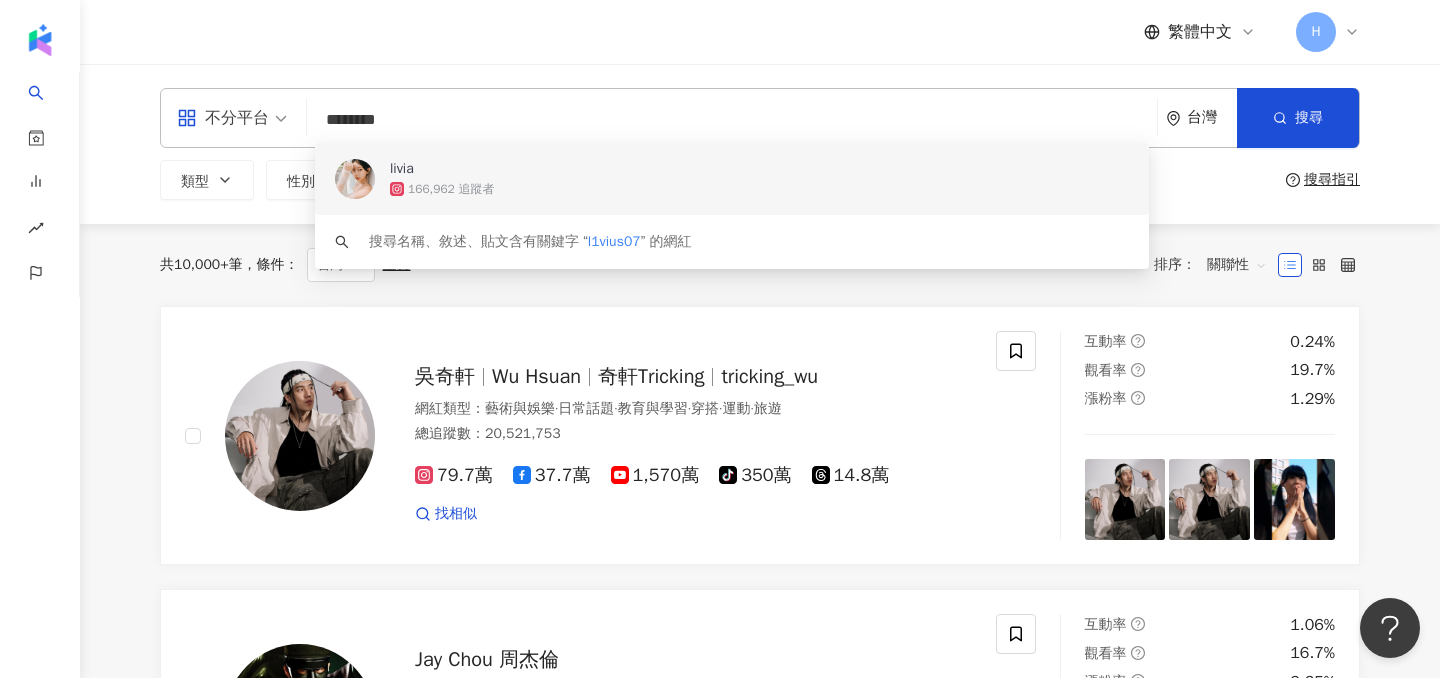 click at bounding box center [355, 179] 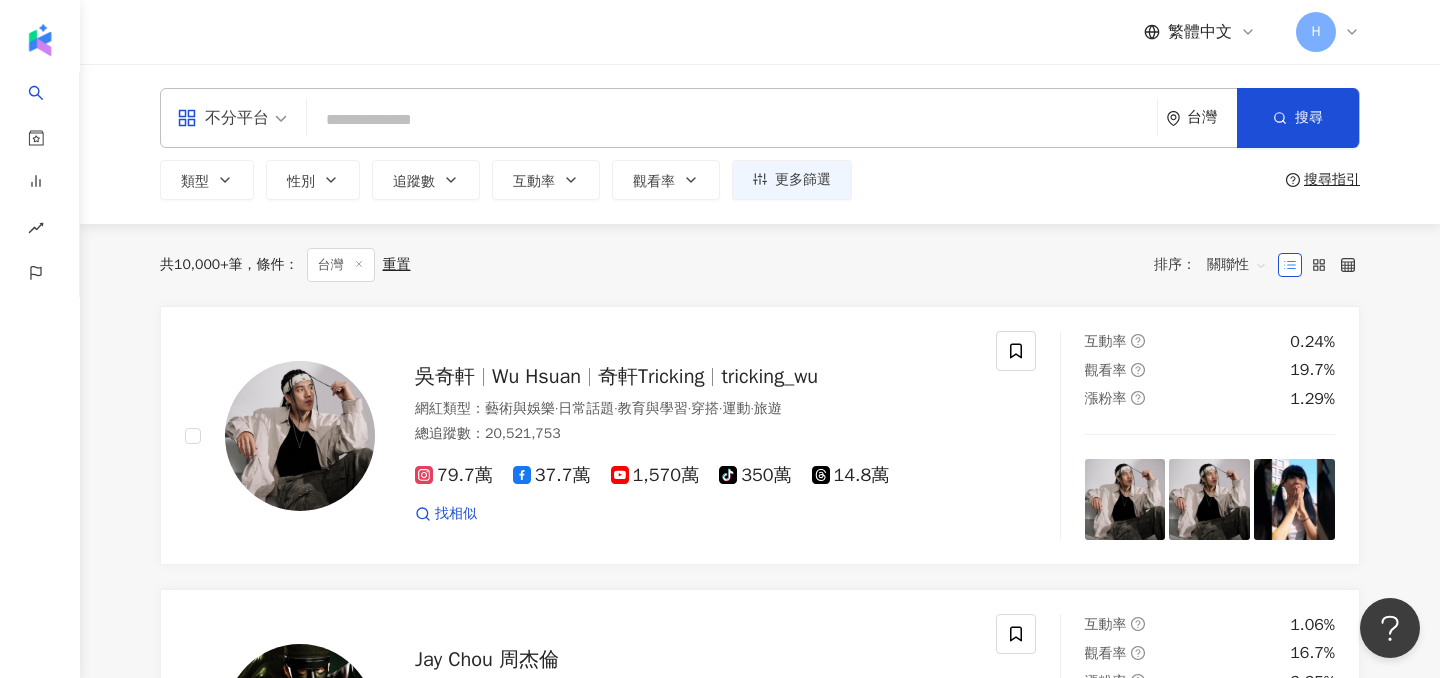 click at bounding box center (732, 120) 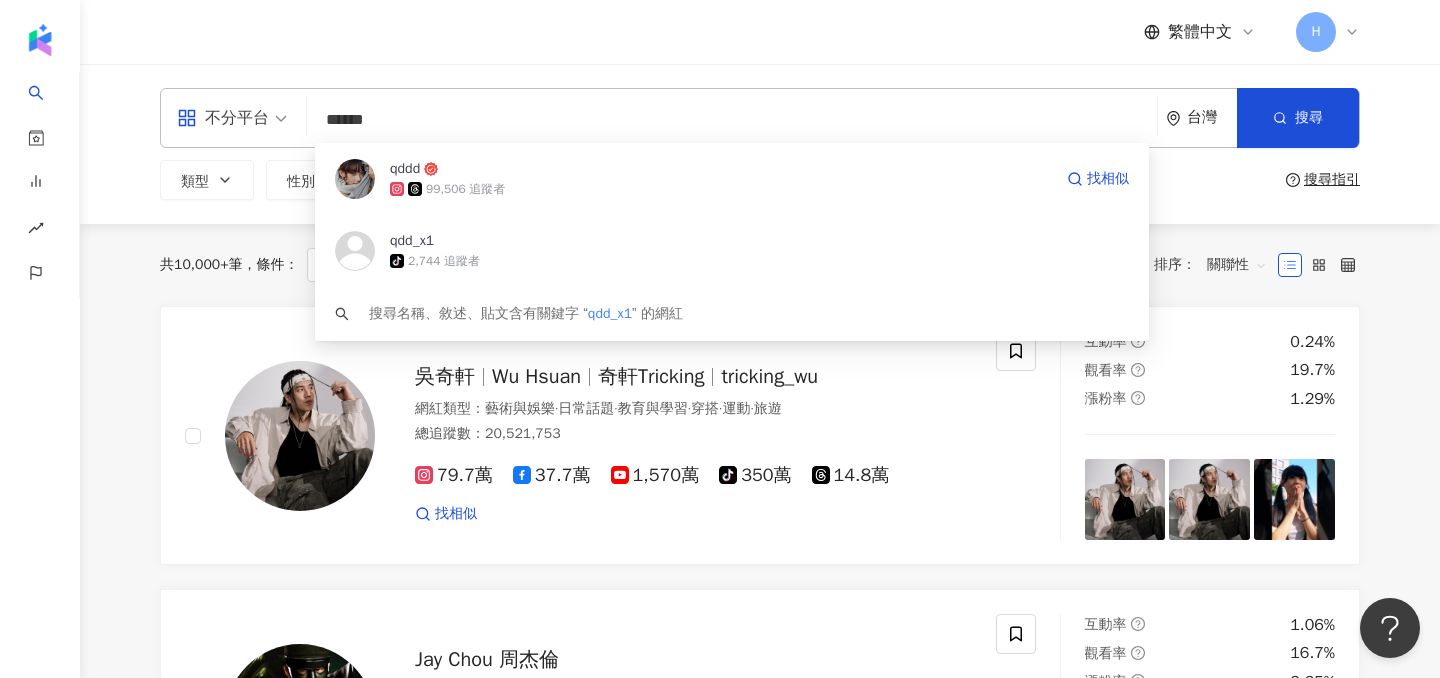 click at bounding box center (355, 179) 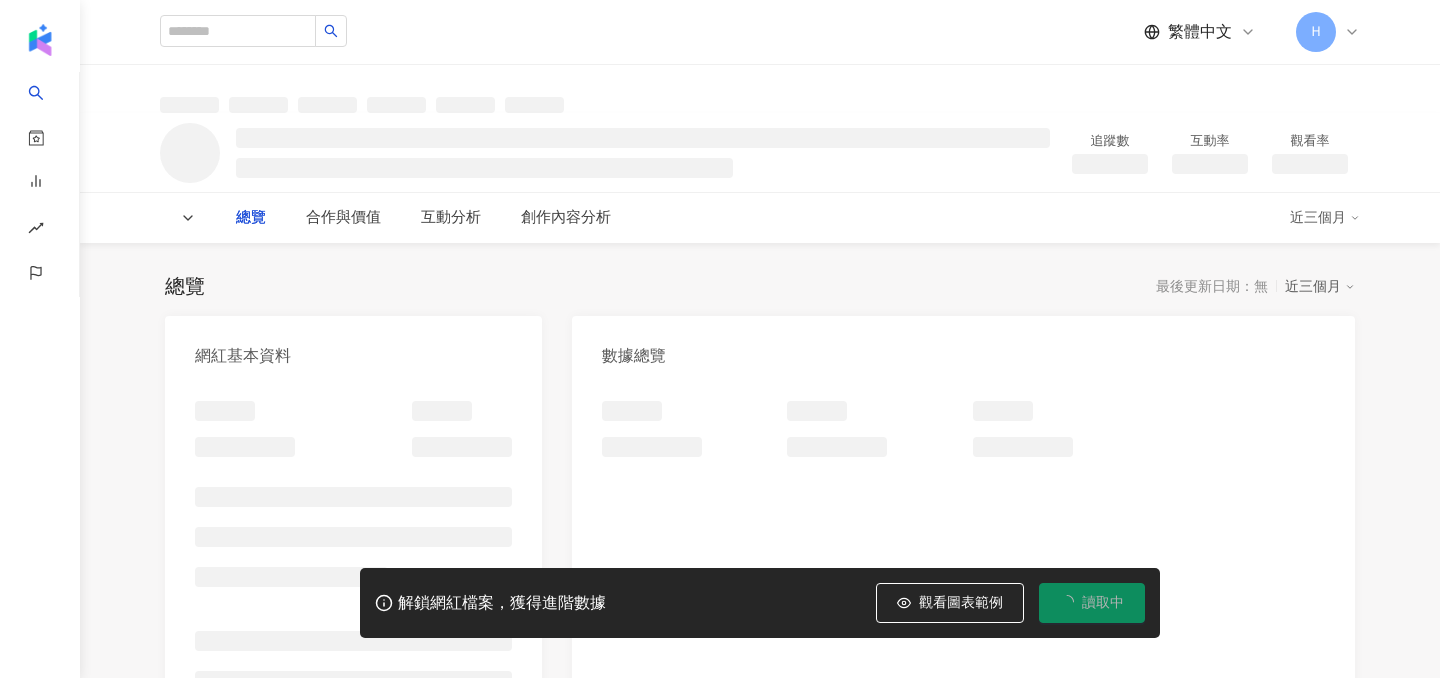 scroll, scrollTop: 0, scrollLeft: 0, axis: both 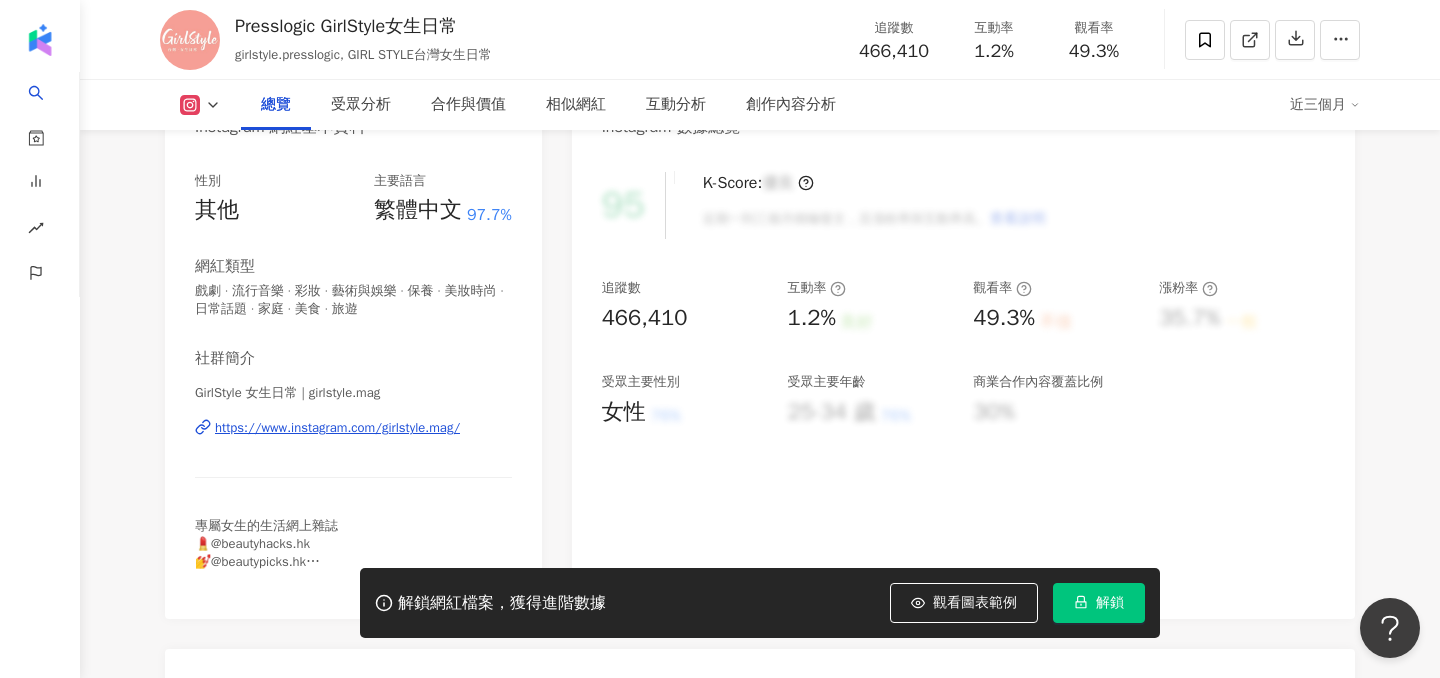 click on "良好" at bounding box center [857, 322] 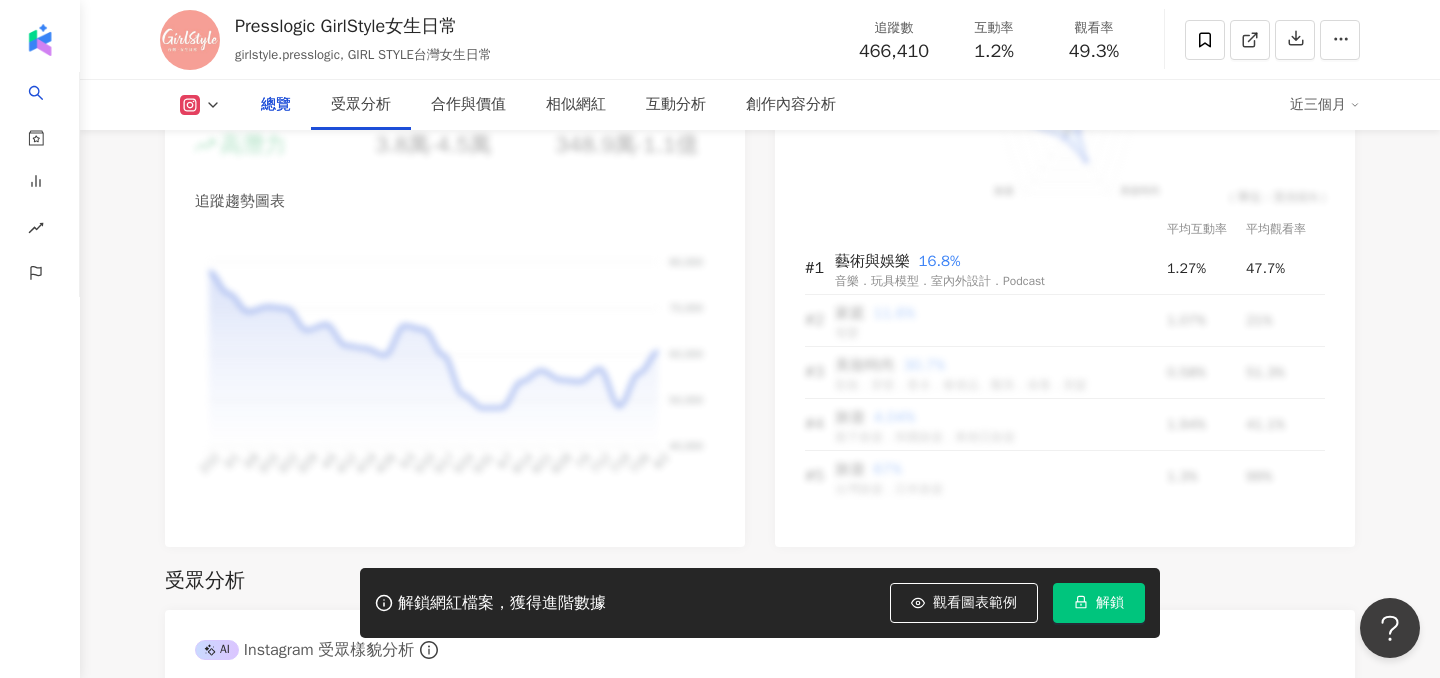 scroll, scrollTop: 0, scrollLeft: 0, axis: both 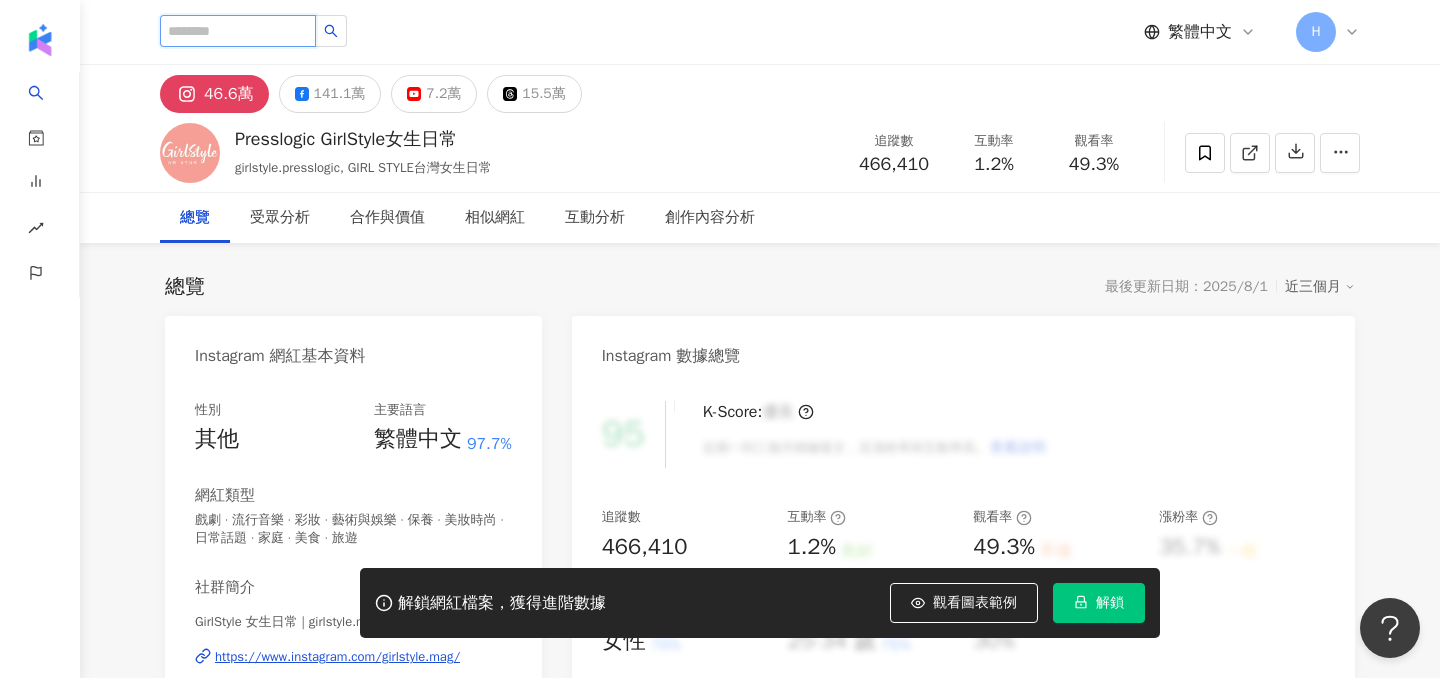click at bounding box center [238, 31] 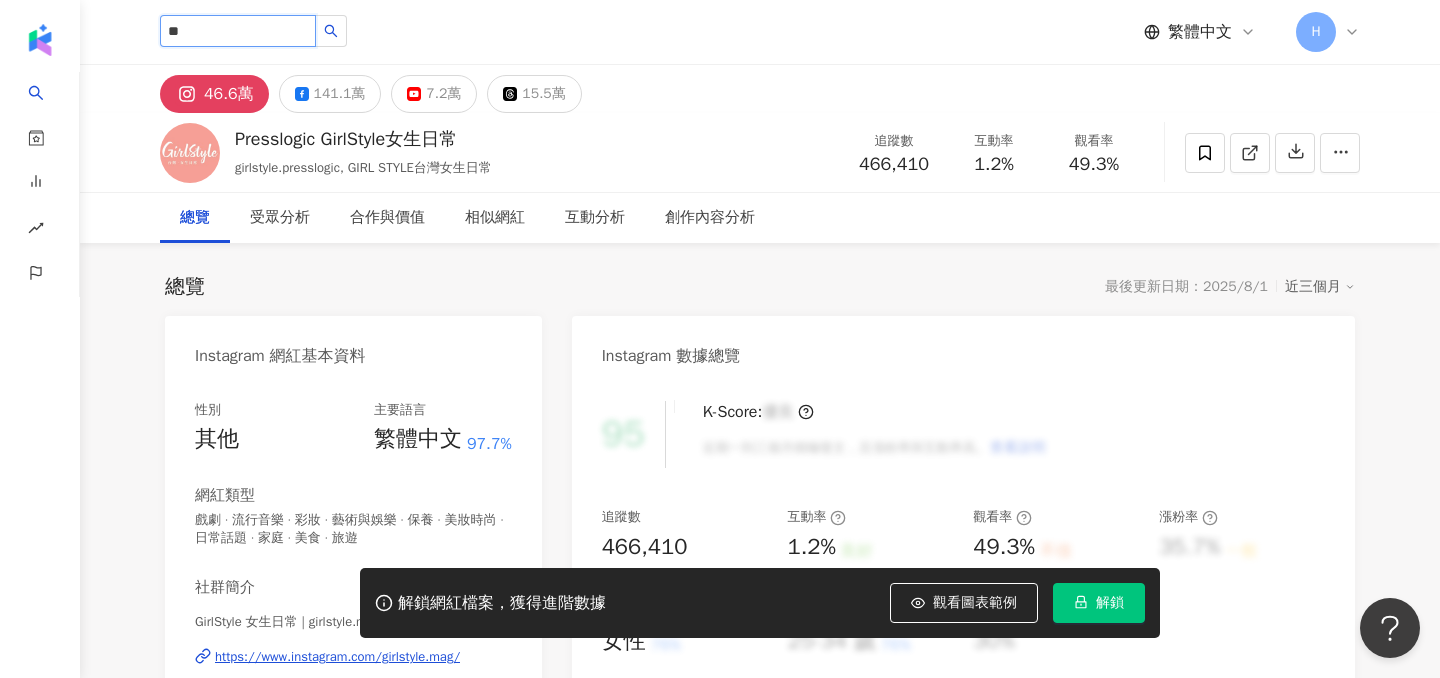 type on "*" 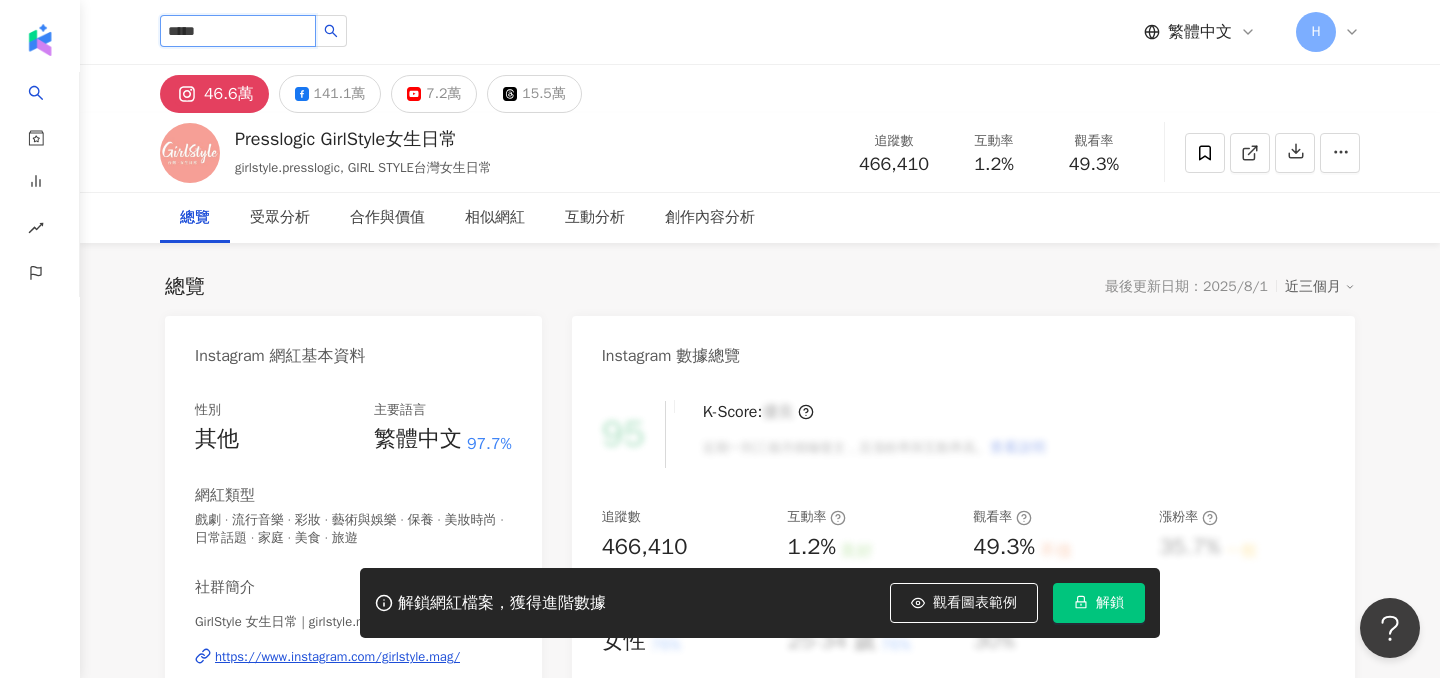 type on "*****" 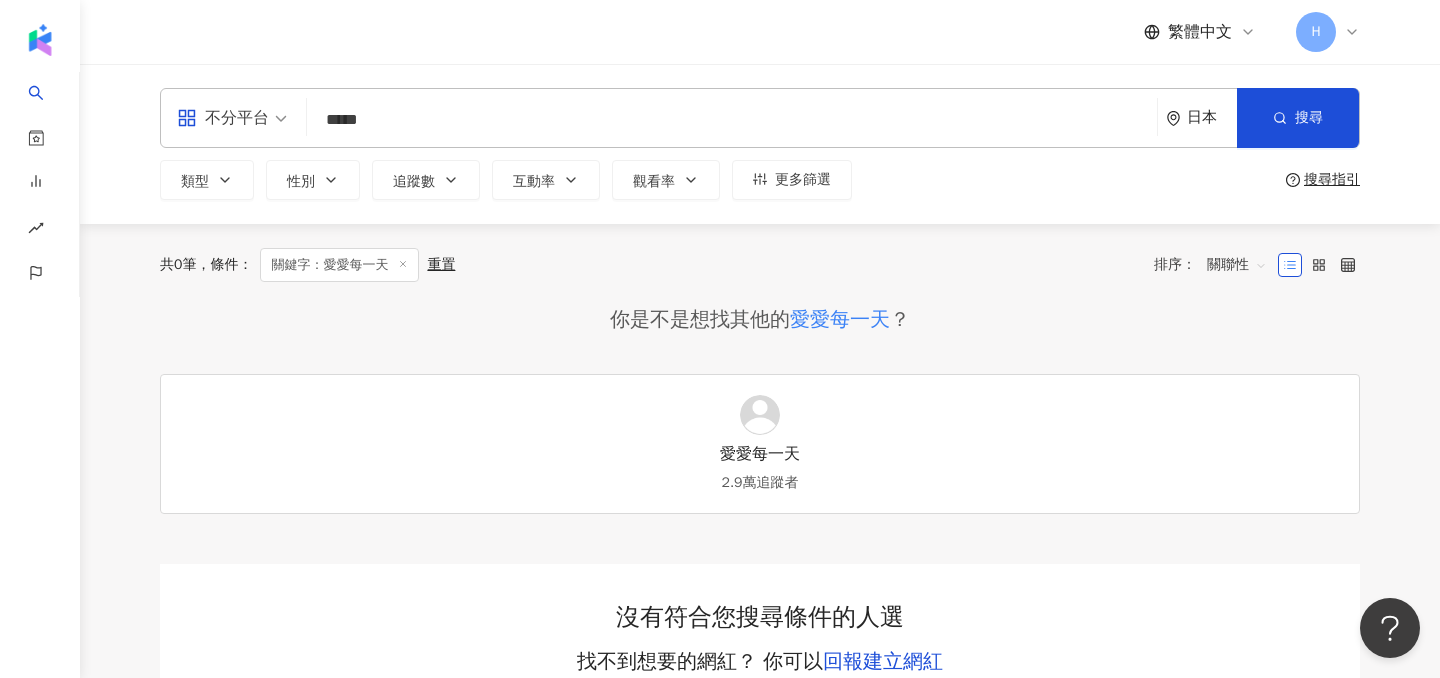 click on "*****" at bounding box center (732, 120) 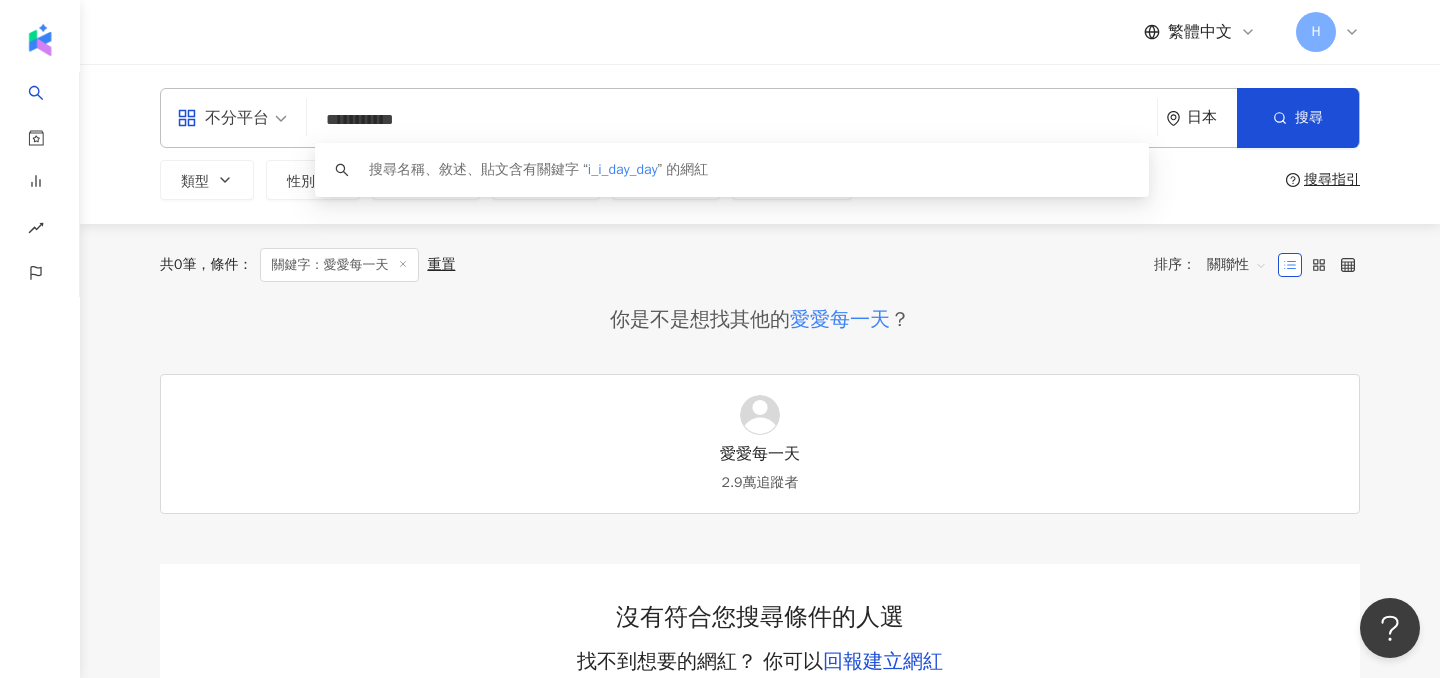click on "**********" at bounding box center (732, 120) 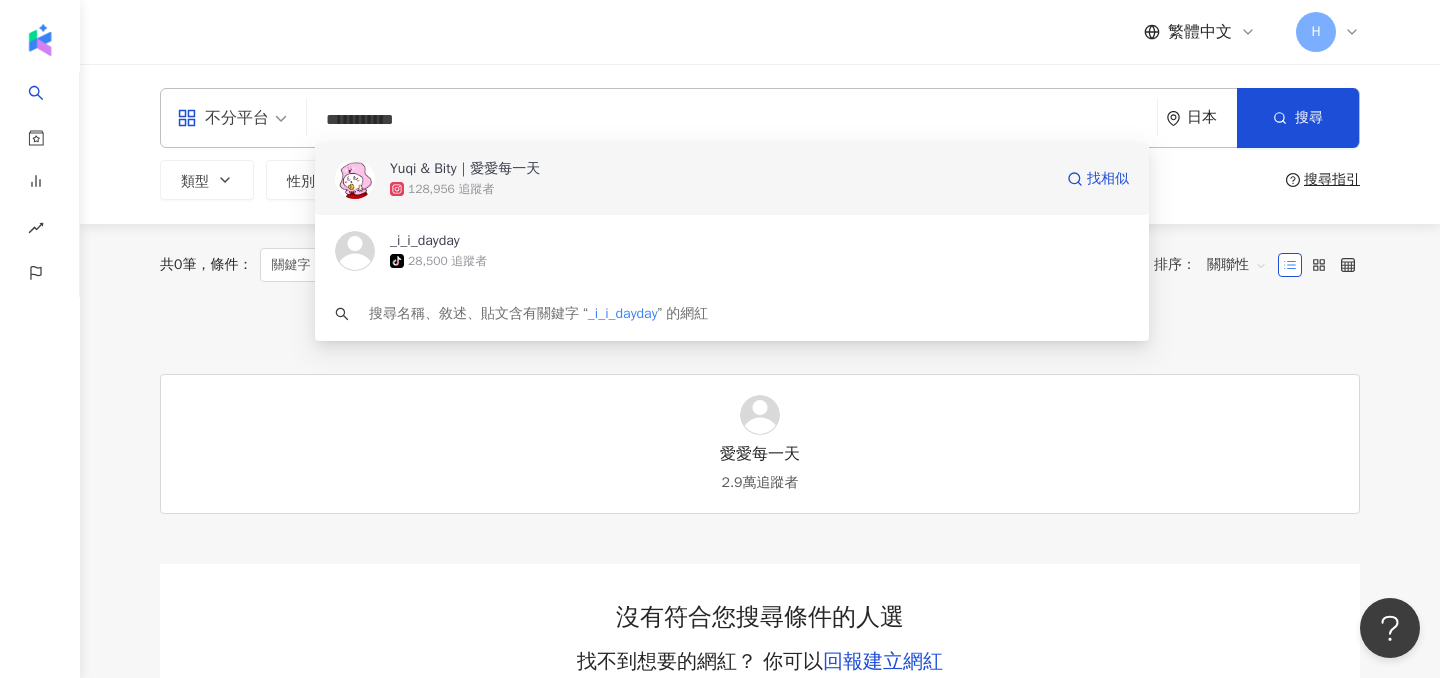 click on "128,956   追蹤者" at bounding box center [451, 189] 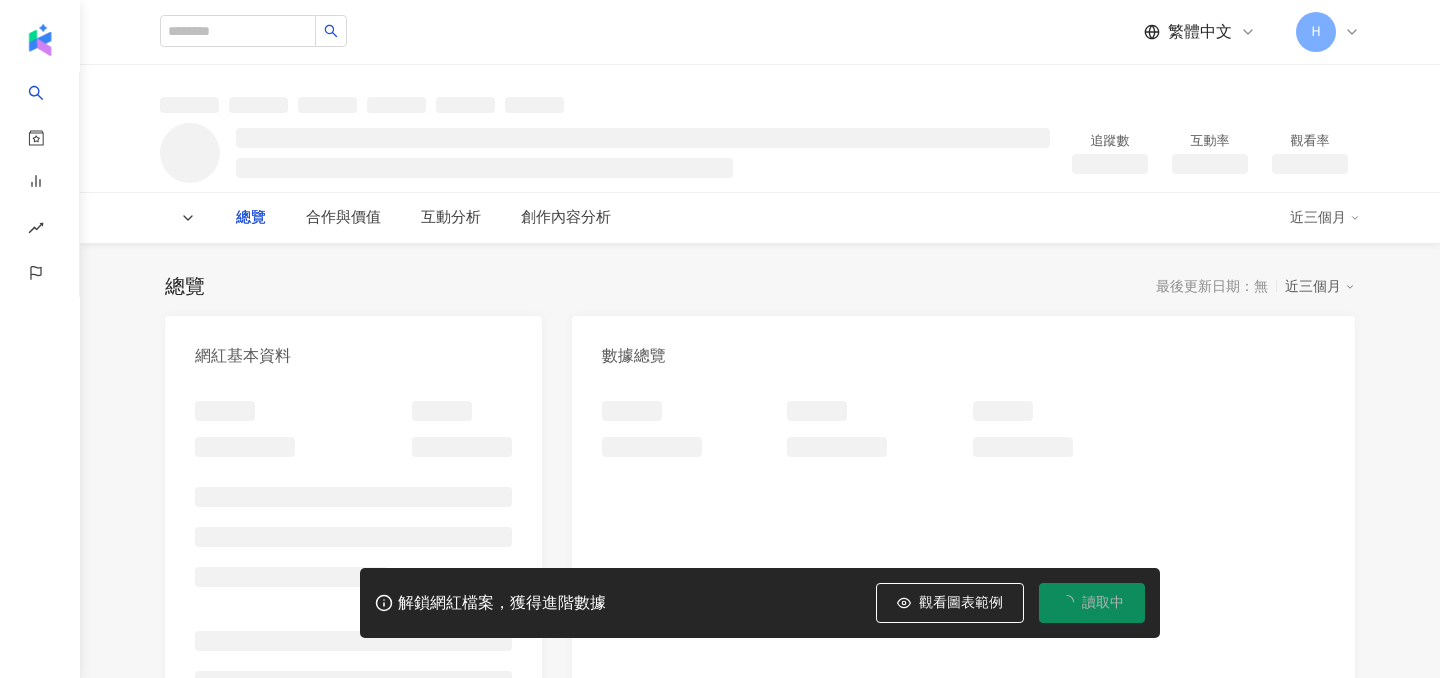 scroll, scrollTop: 0, scrollLeft: 0, axis: both 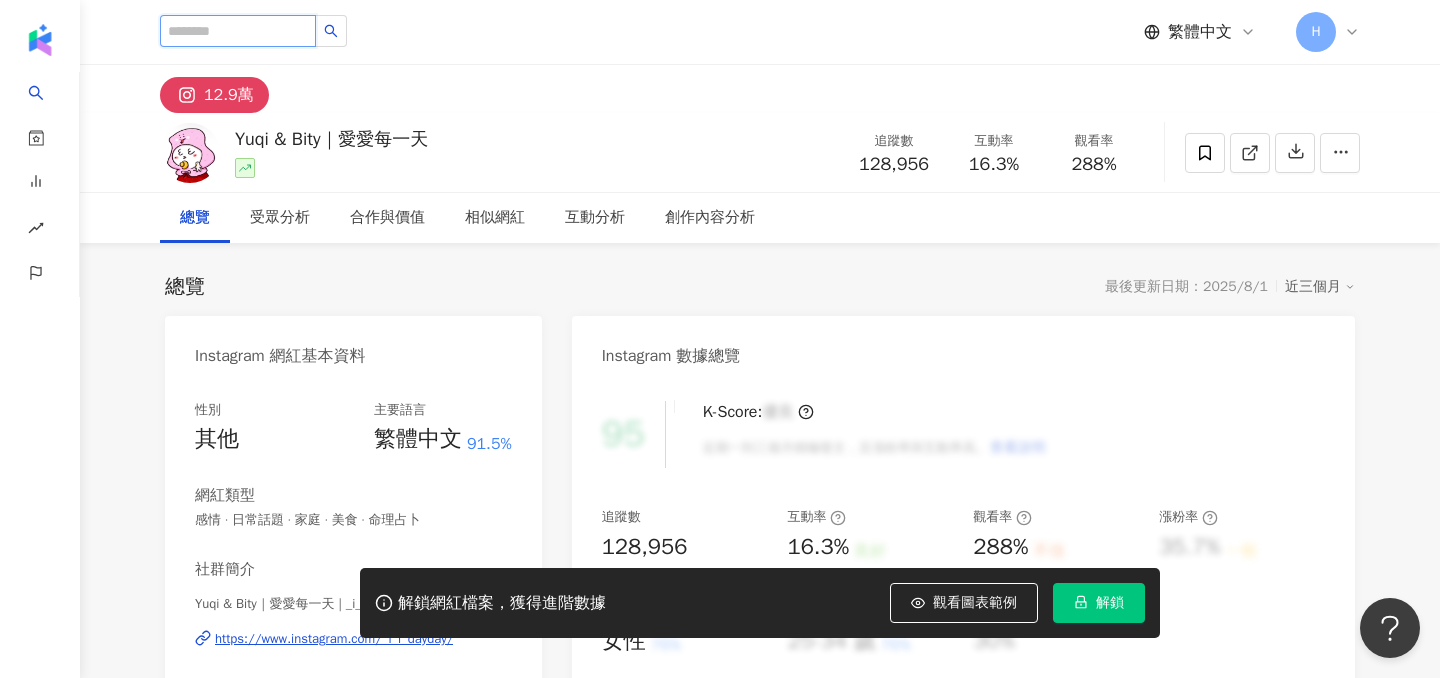 click at bounding box center [238, 31] 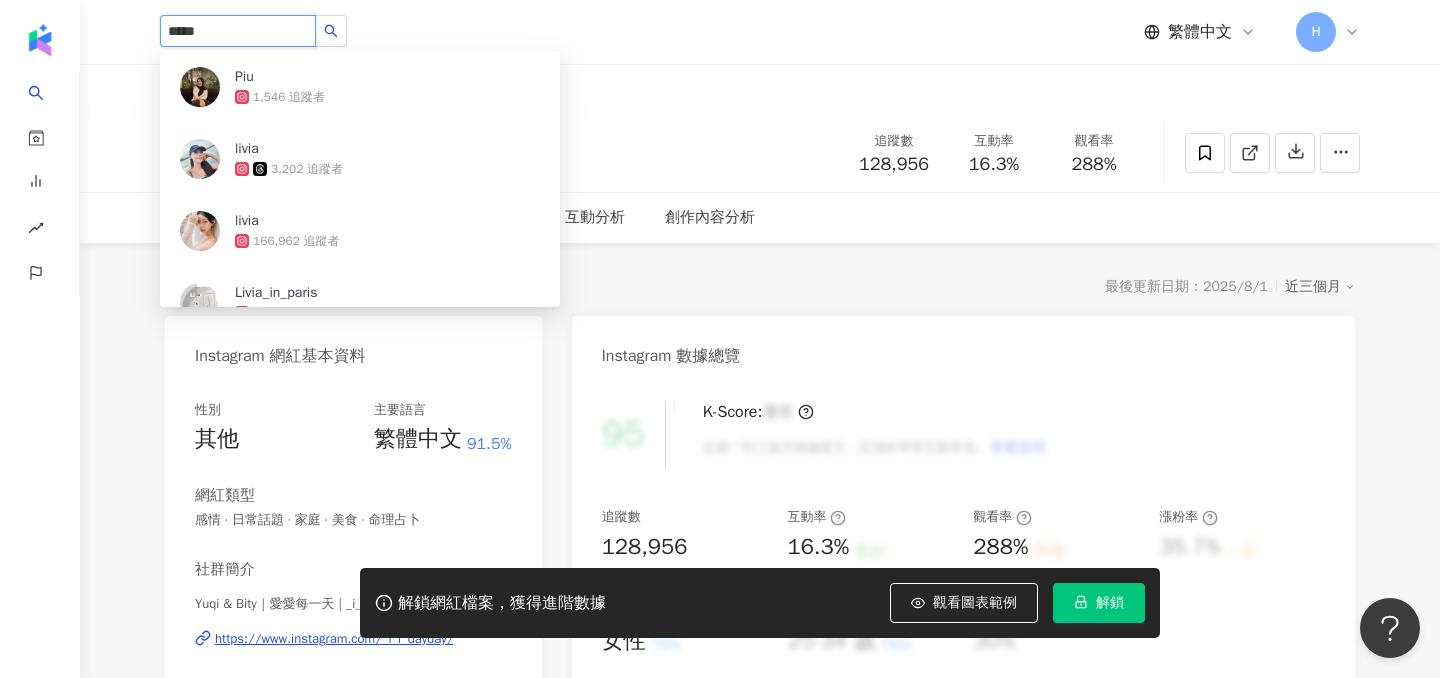 type on "*****" 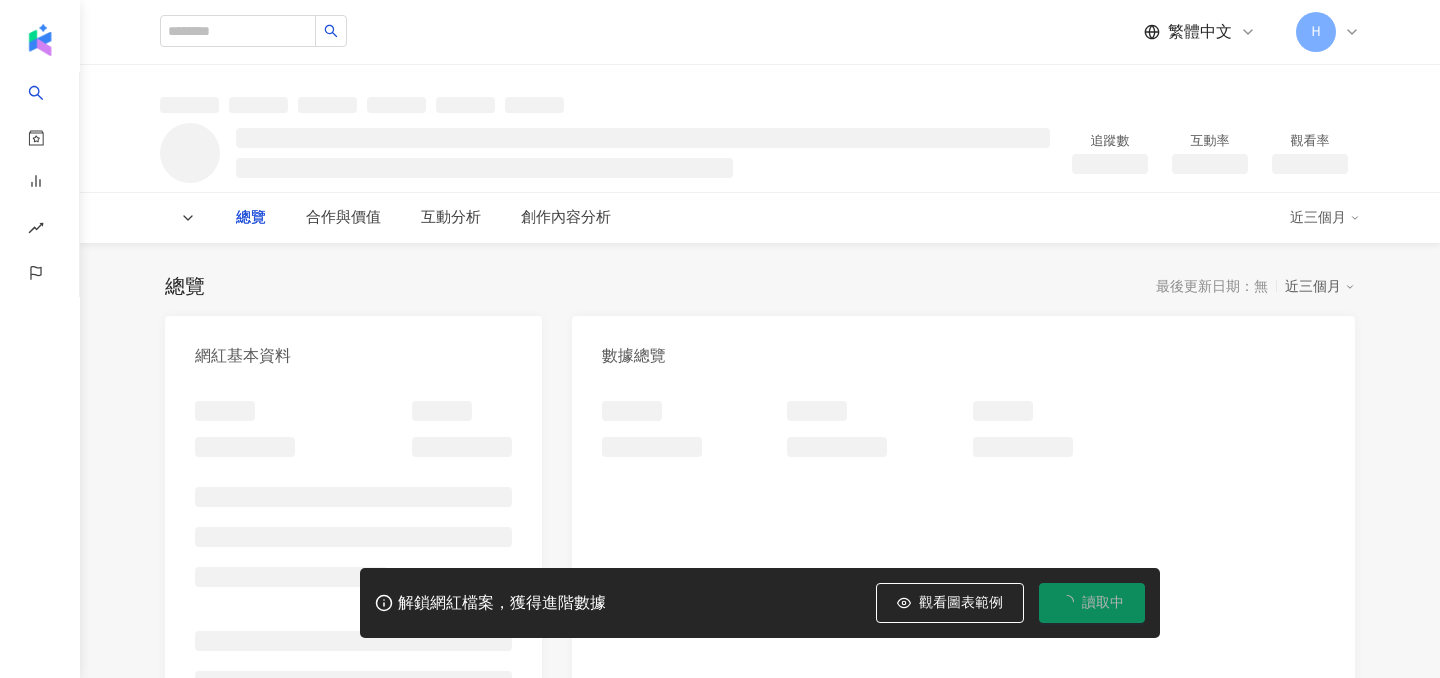 scroll, scrollTop: 0, scrollLeft: 0, axis: both 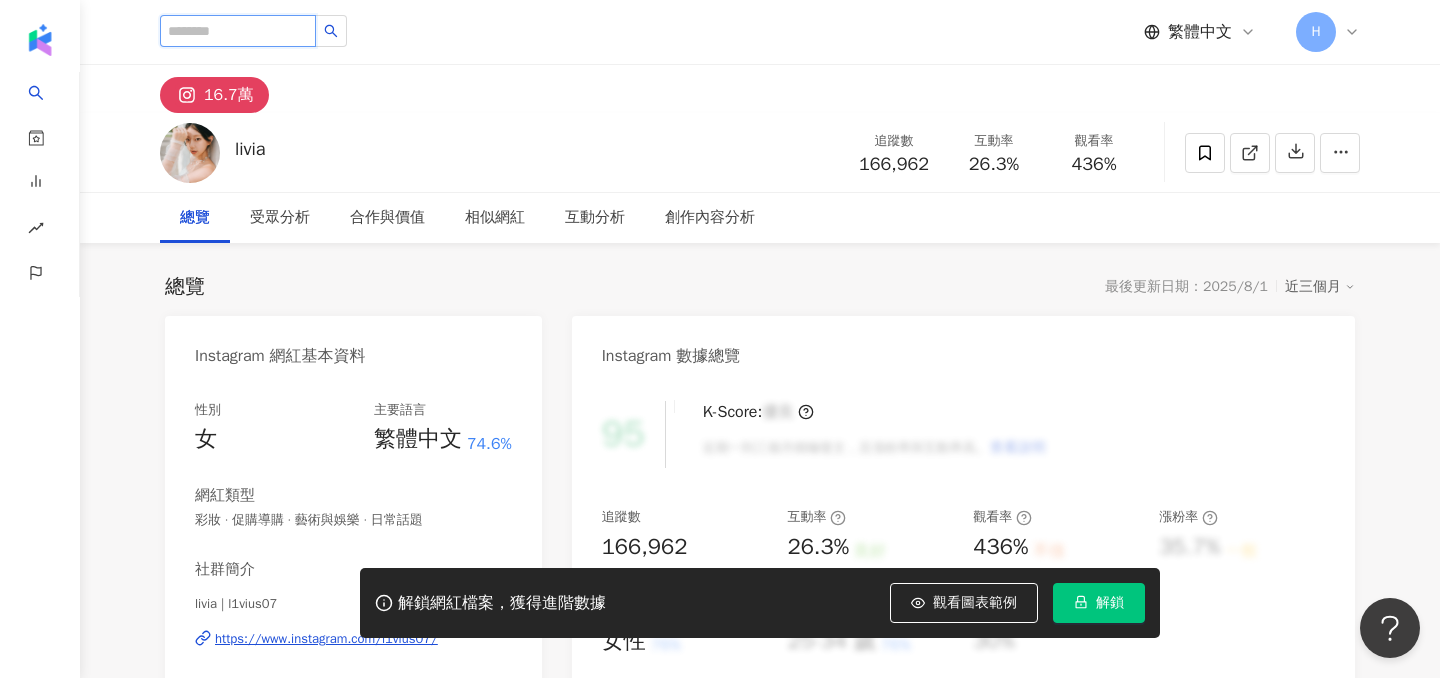 click at bounding box center (238, 31) 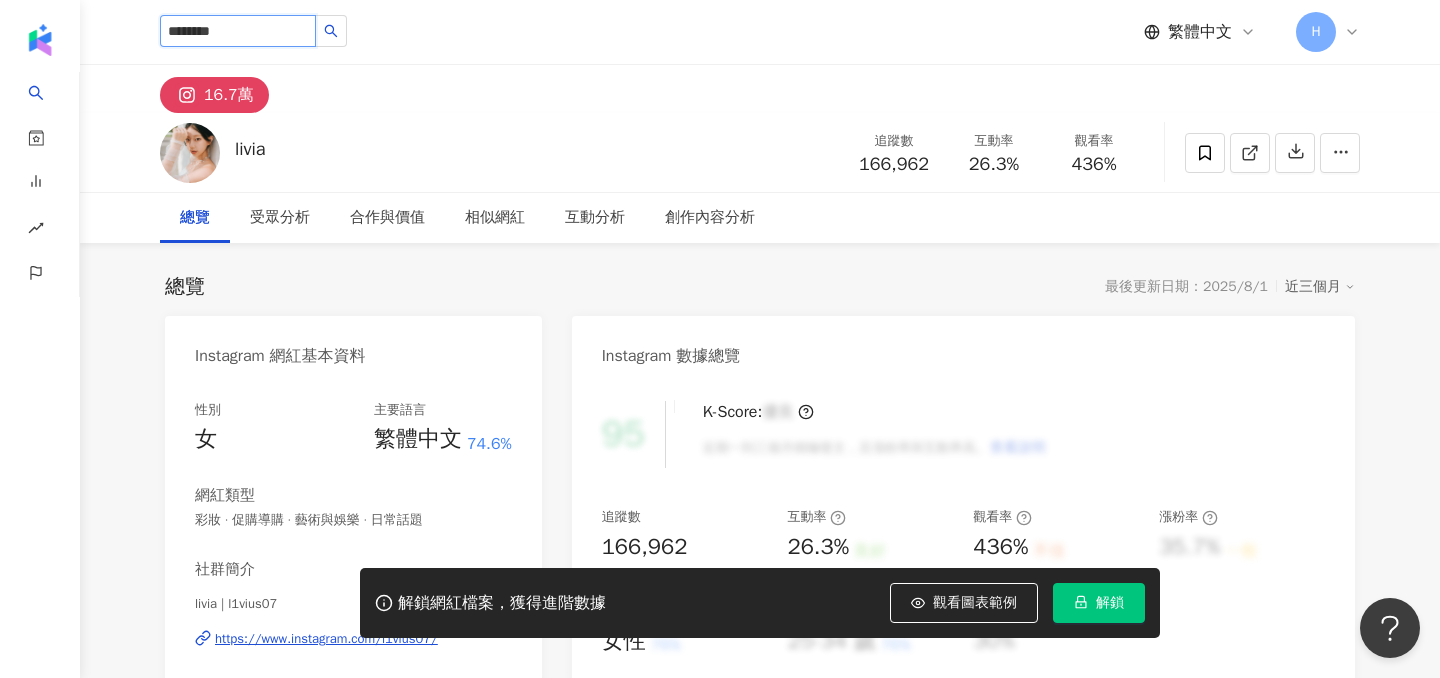 type on "********" 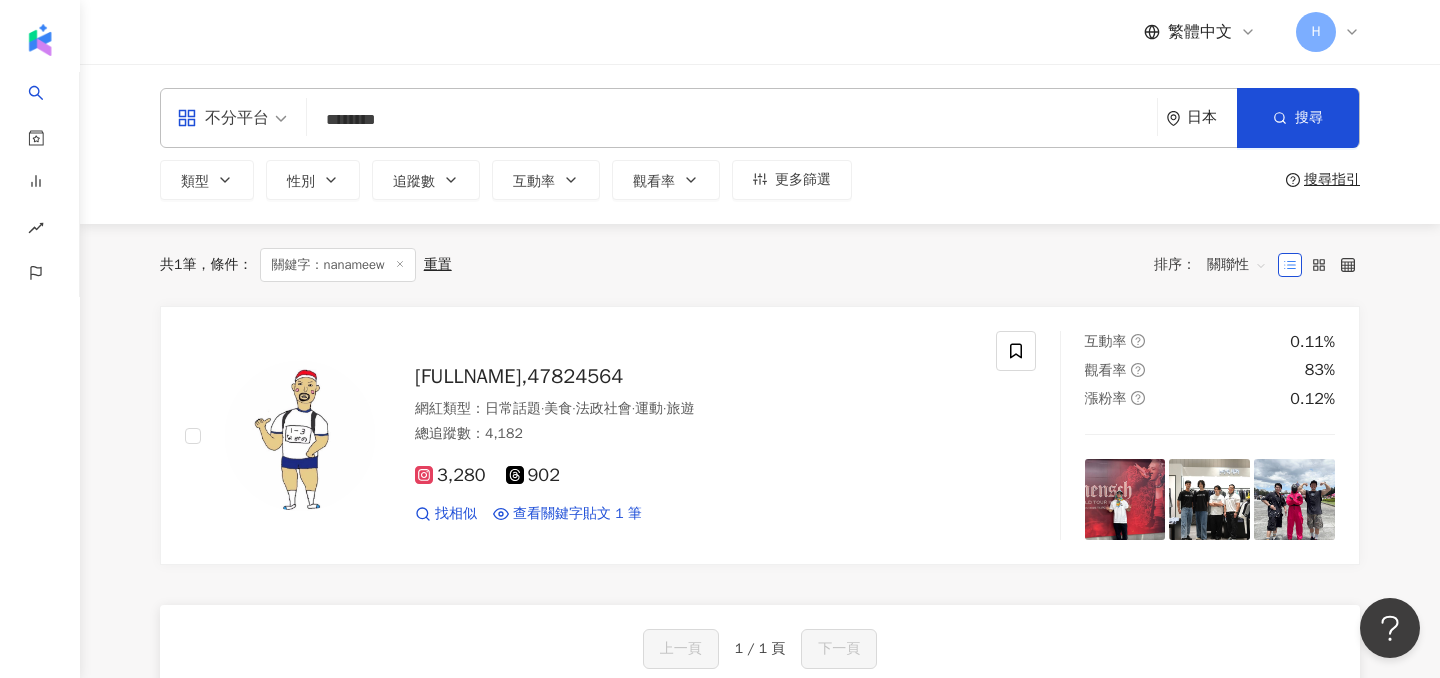 click on "********" at bounding box center [732, 120] 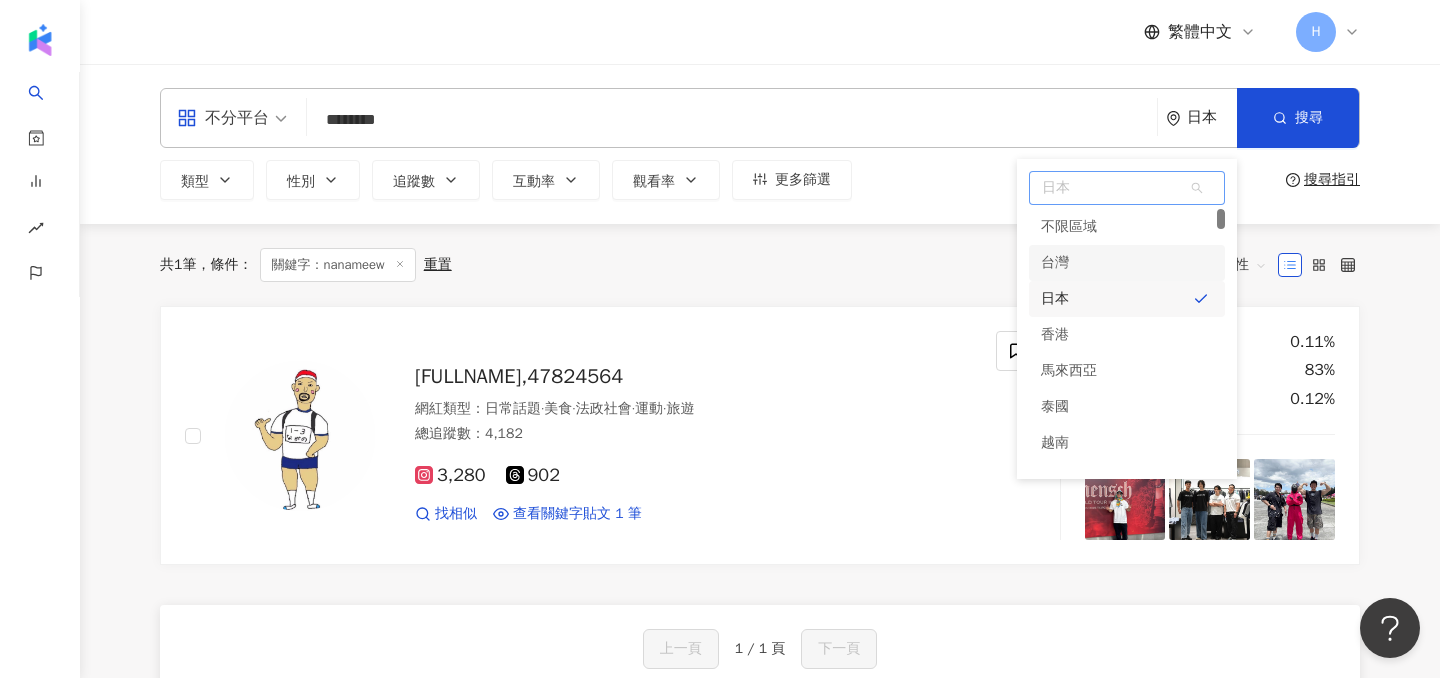 click on "台灣" at bounding box center (1127, 263) 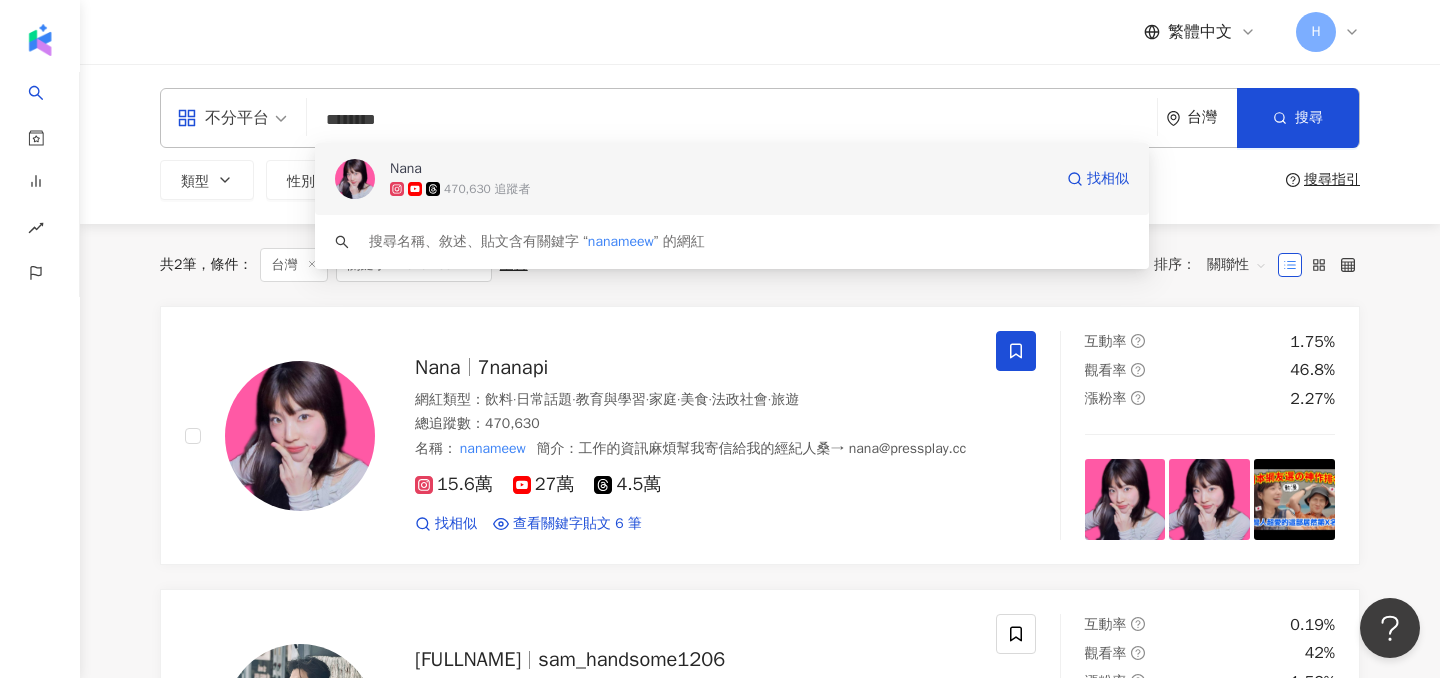 click at bounding box center (355, 179) 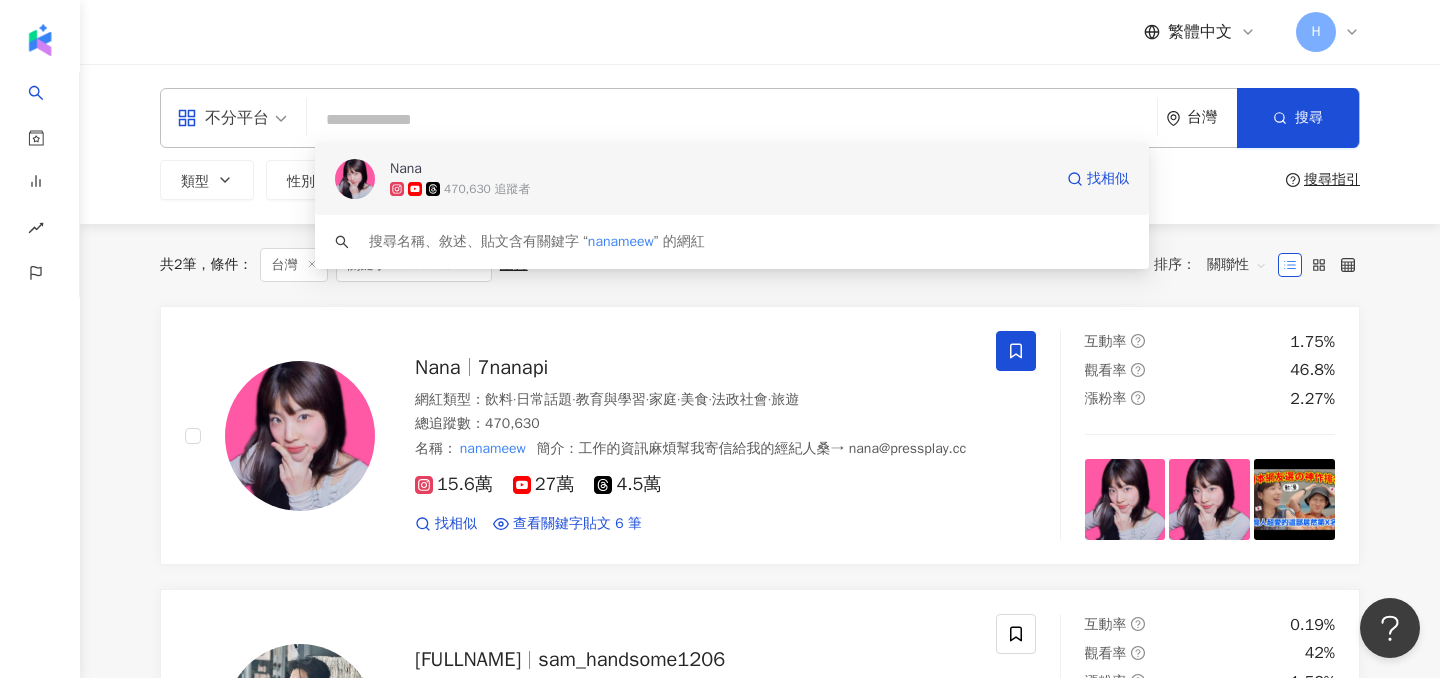 type 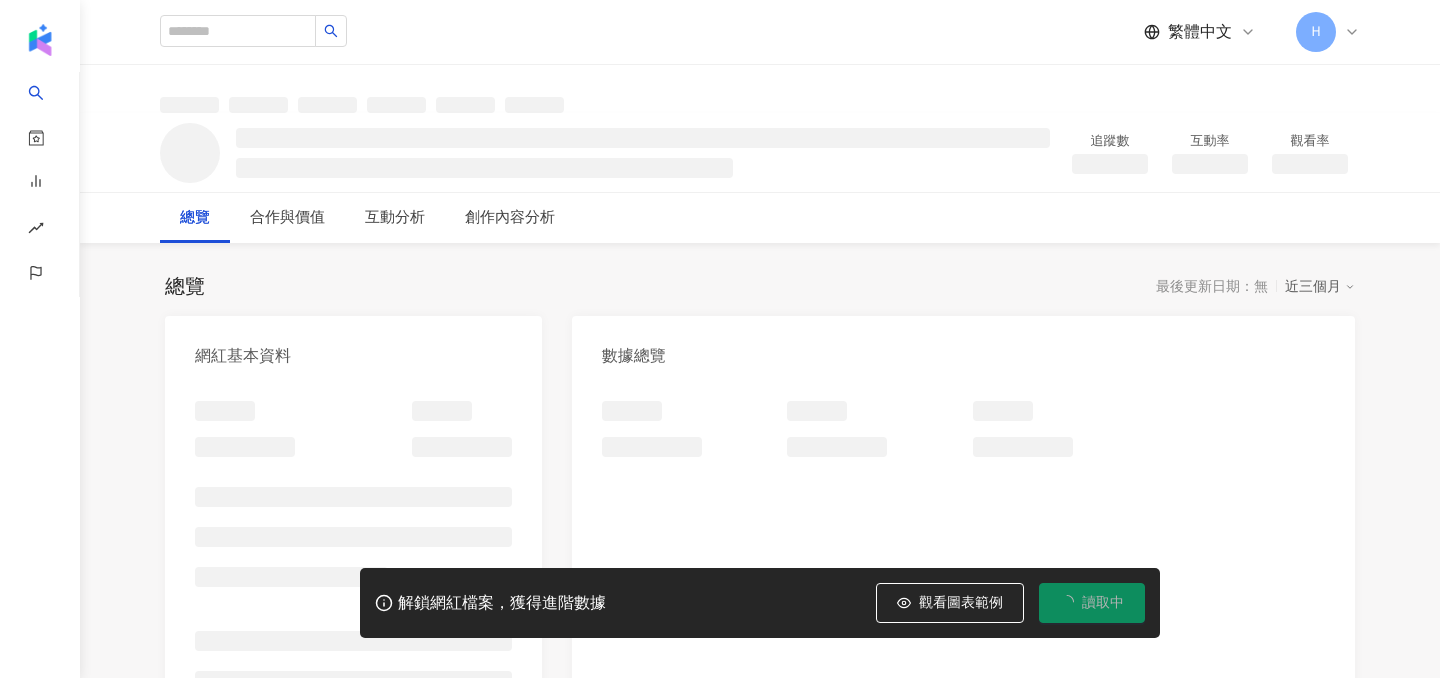 scroll, scrollTop: 0, scrollLeft: 0, axis: both 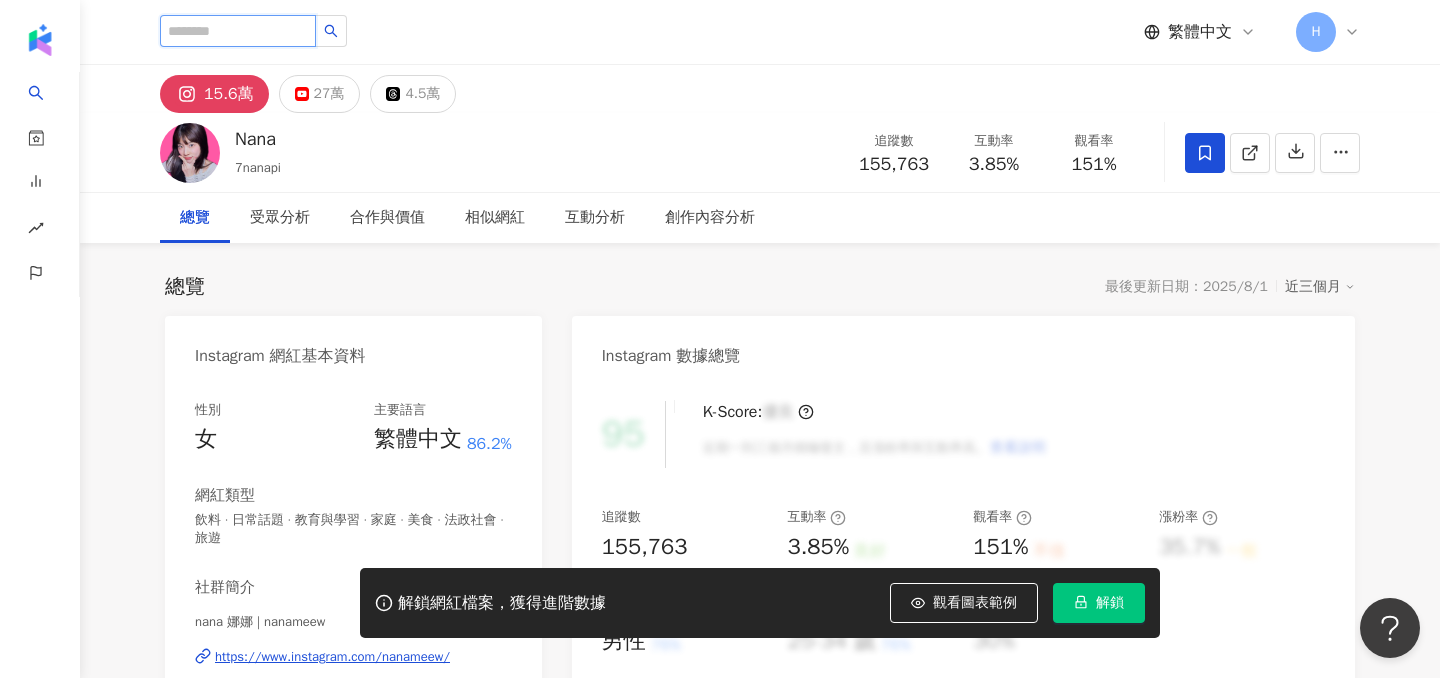 click at bounding box center (238, 31) 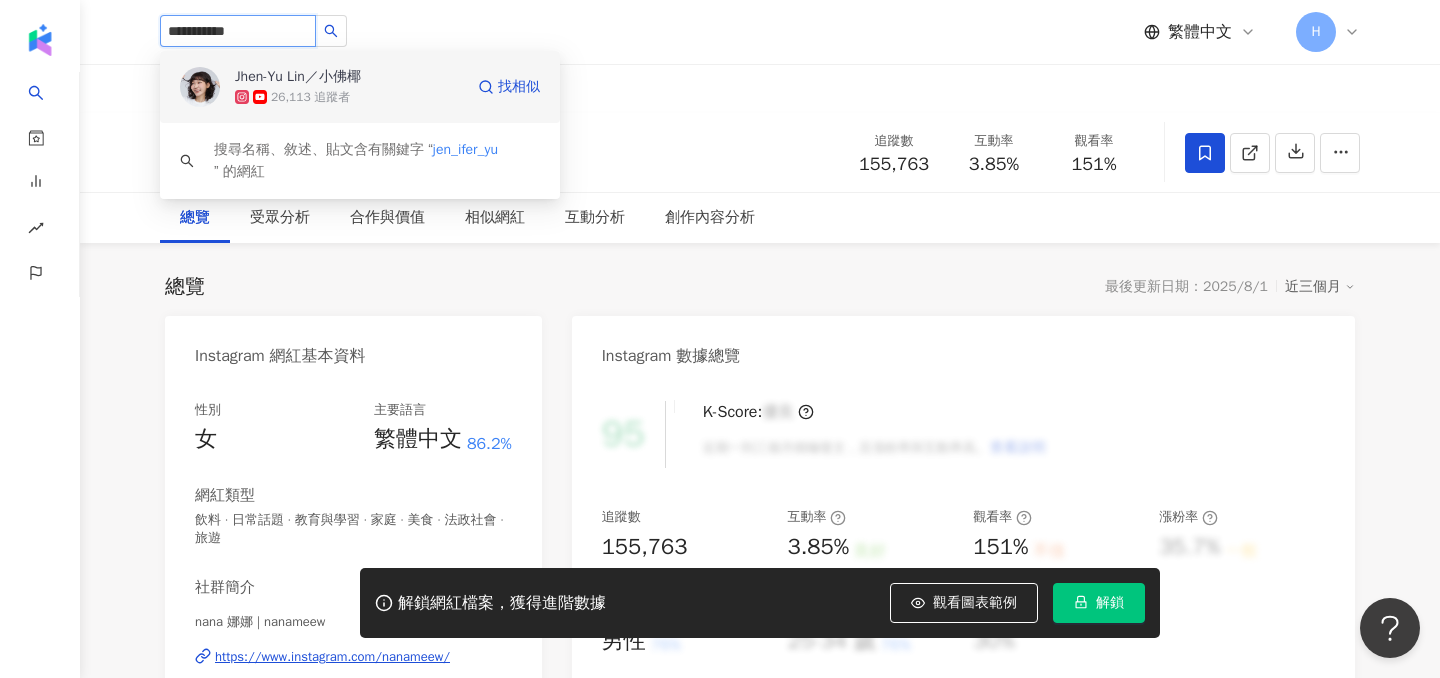 click at bounding box center [200, 87] 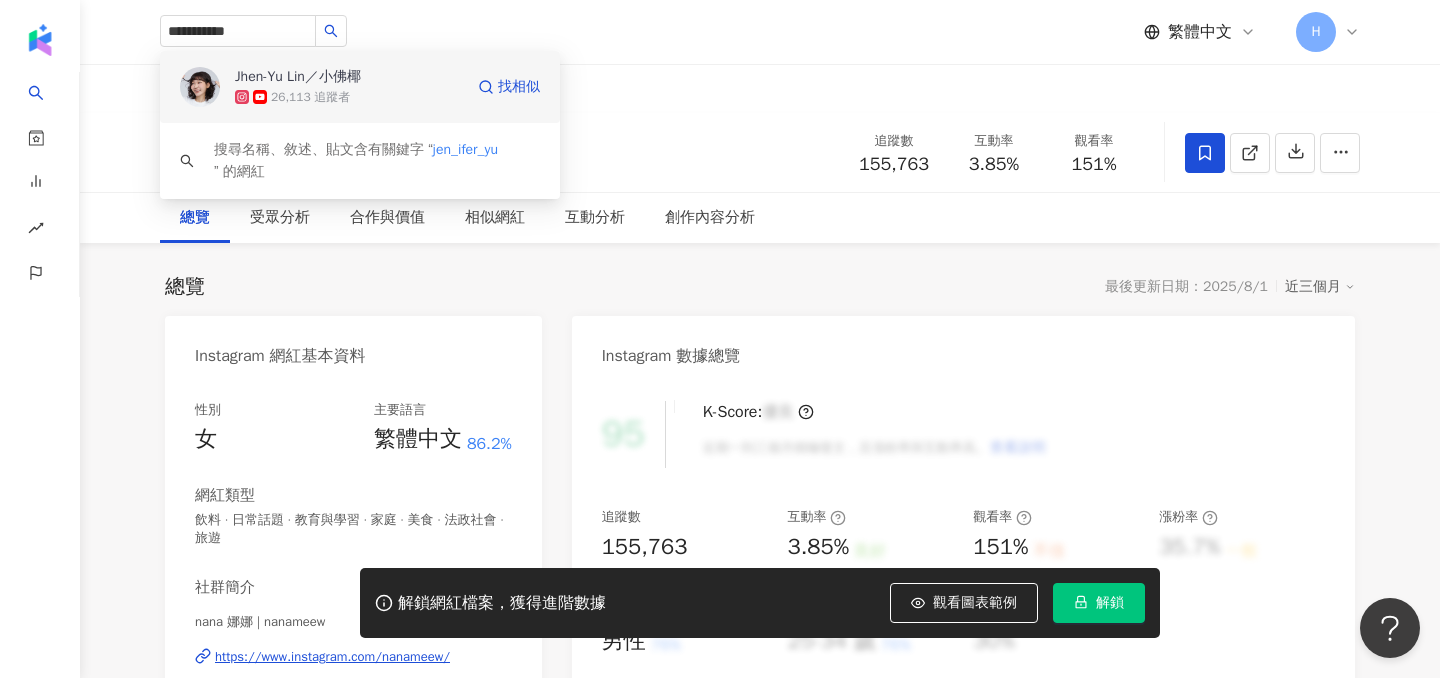 type 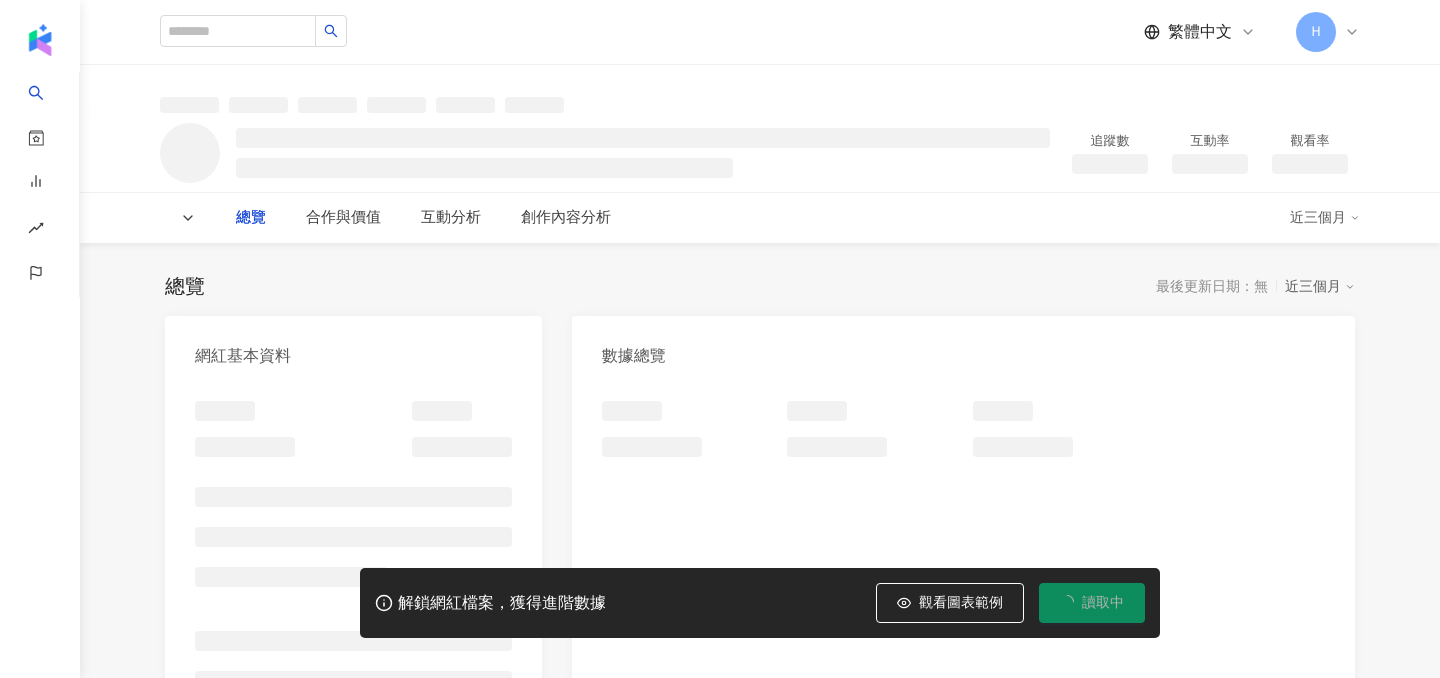 scroll, scrollTop: 0, scrollLeft: 0, axis: both 